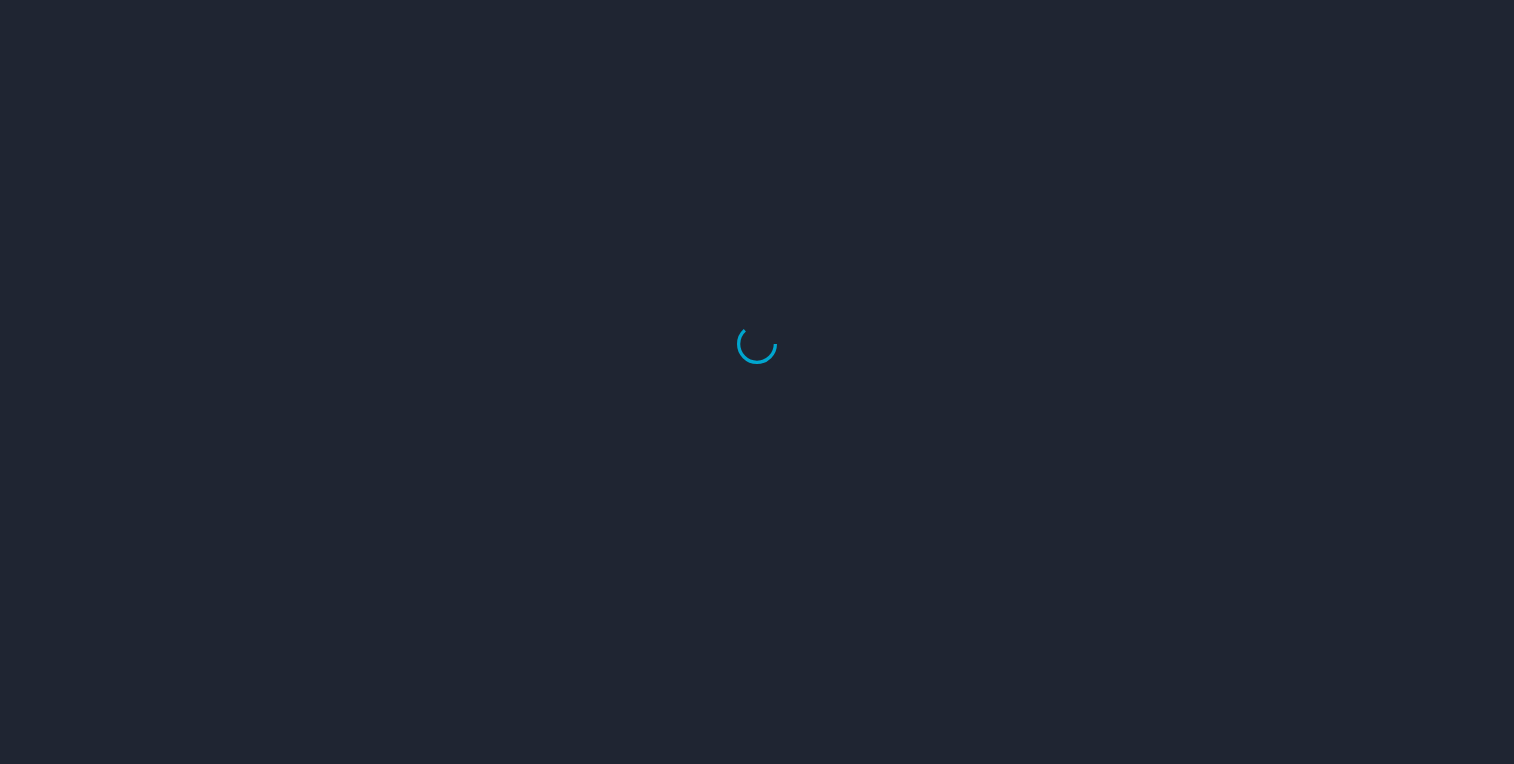 scroll, scrollTop: 0, scrollLeft: 0, axis: both 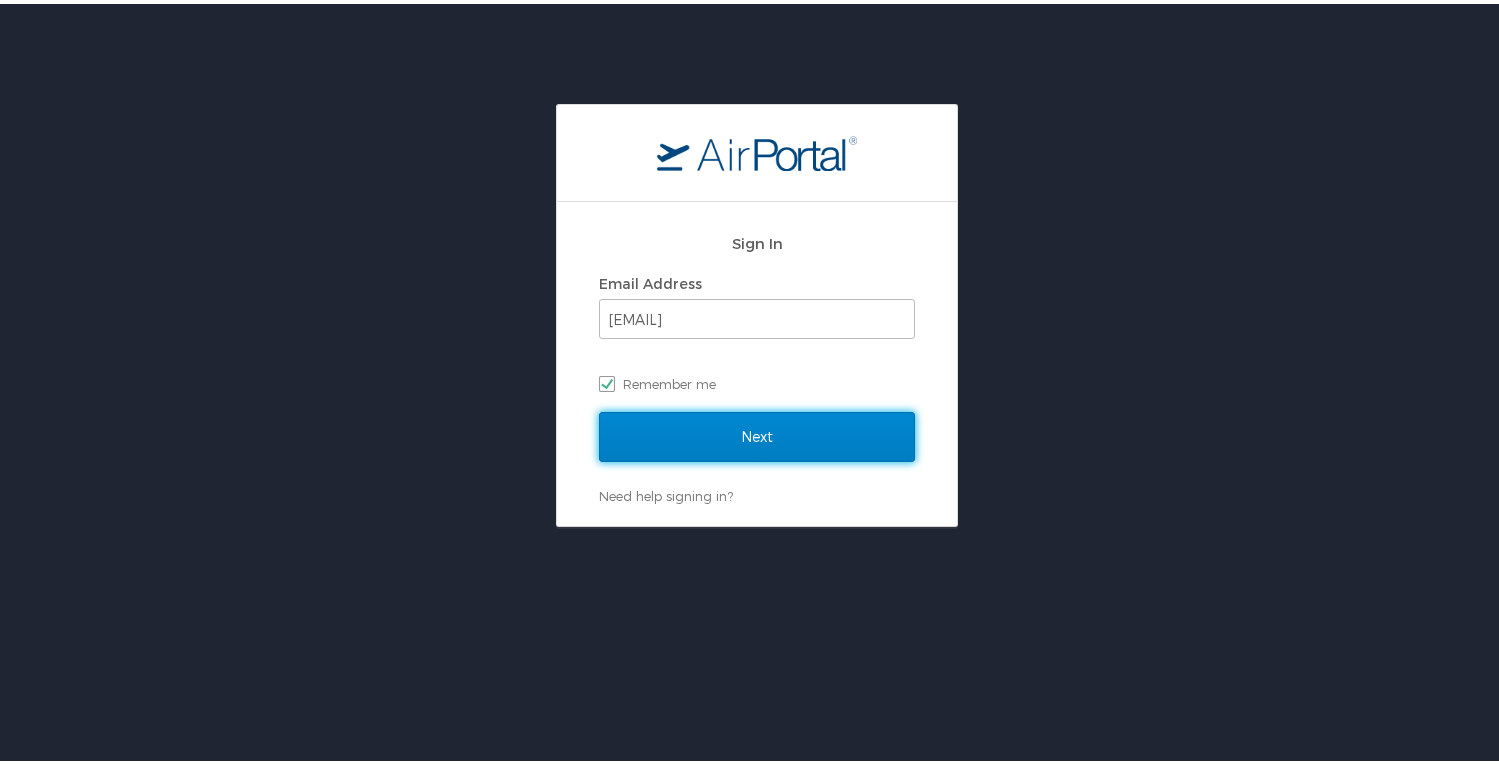 click on "Next" at bounding box center (757, 433) 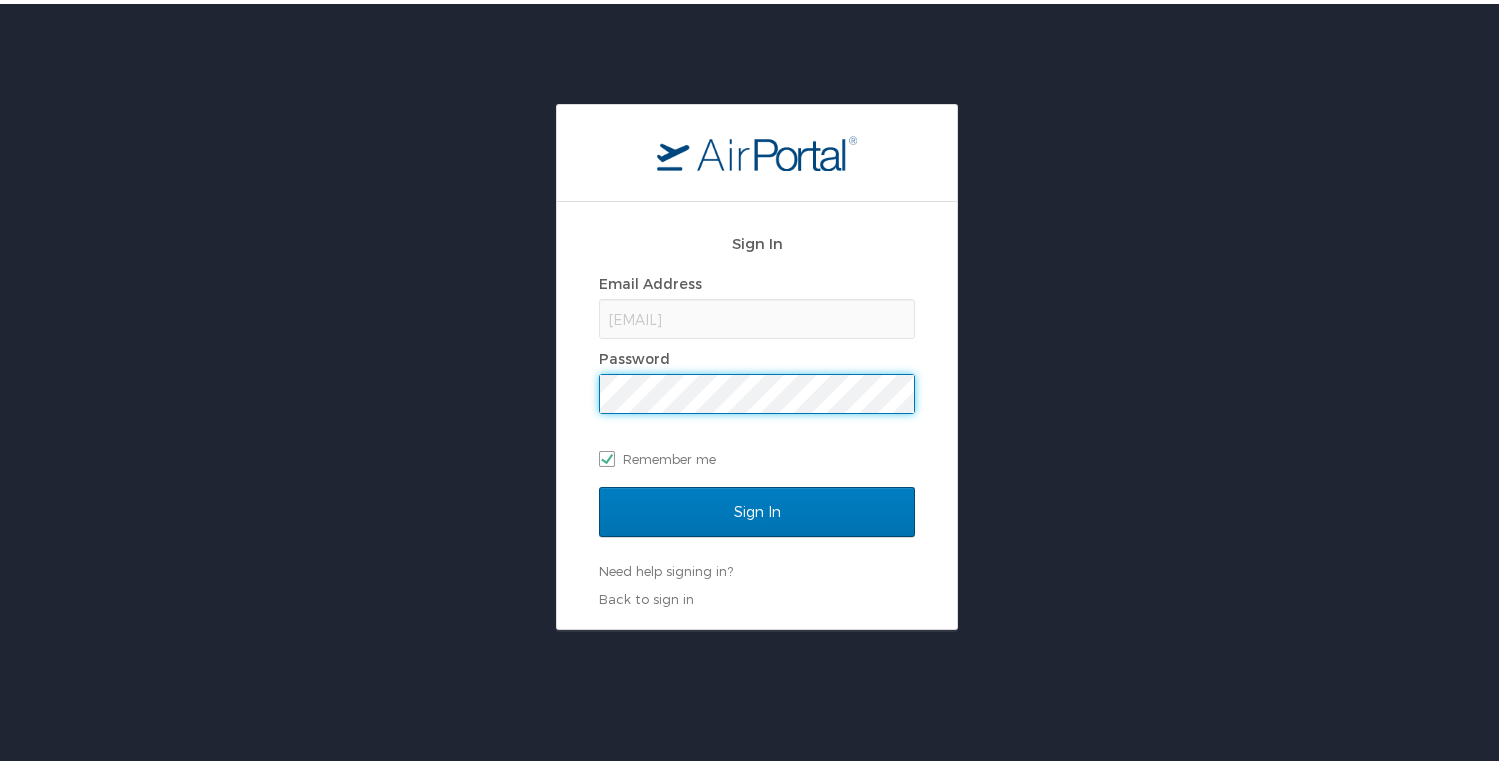 scroll, scrollTop: 0, scrollLeft: 0, axis: both 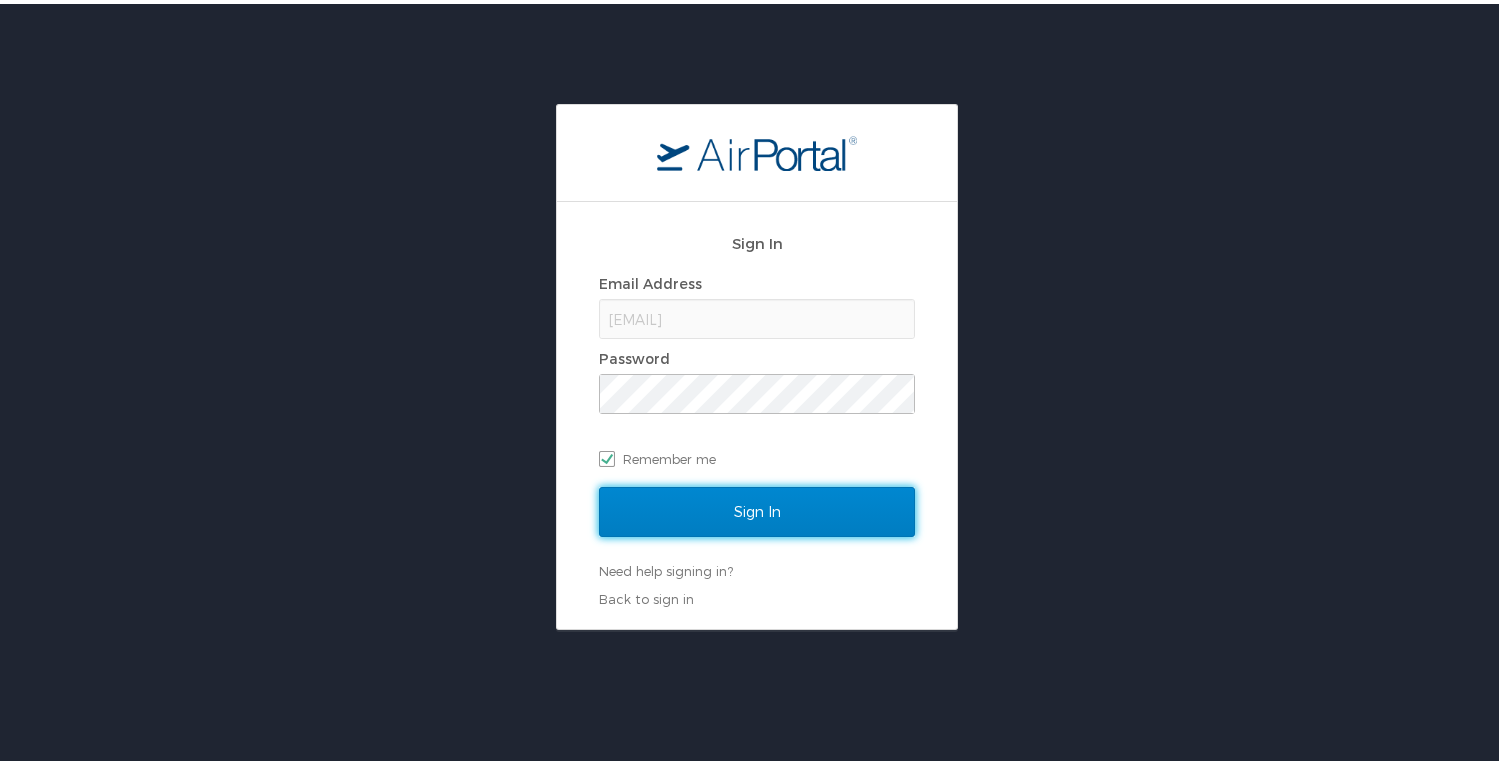 click on "Sign In" at bounding box center [757, 508] 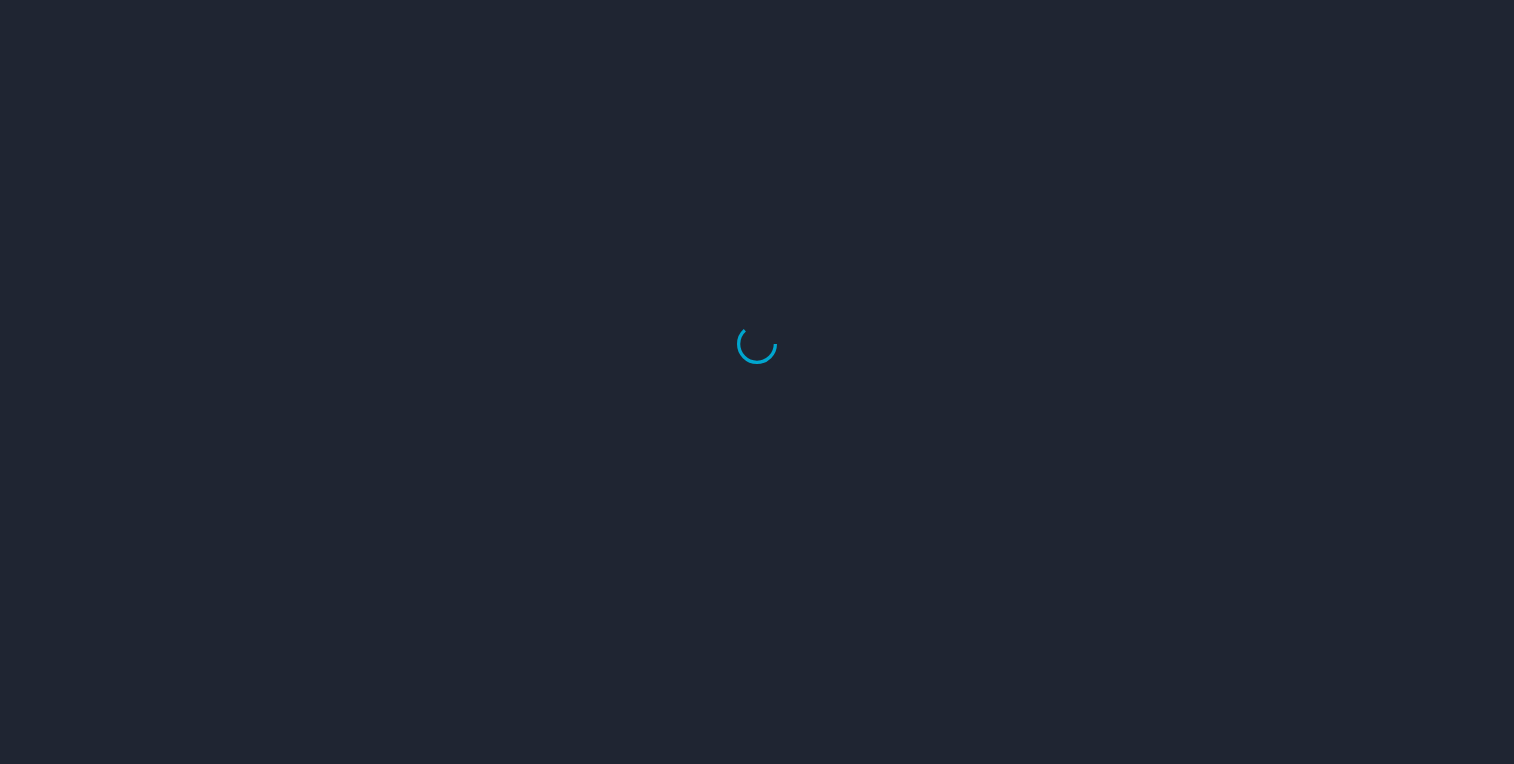 scroll, scrollTop: 0, scrollLeft: 0, axis: both 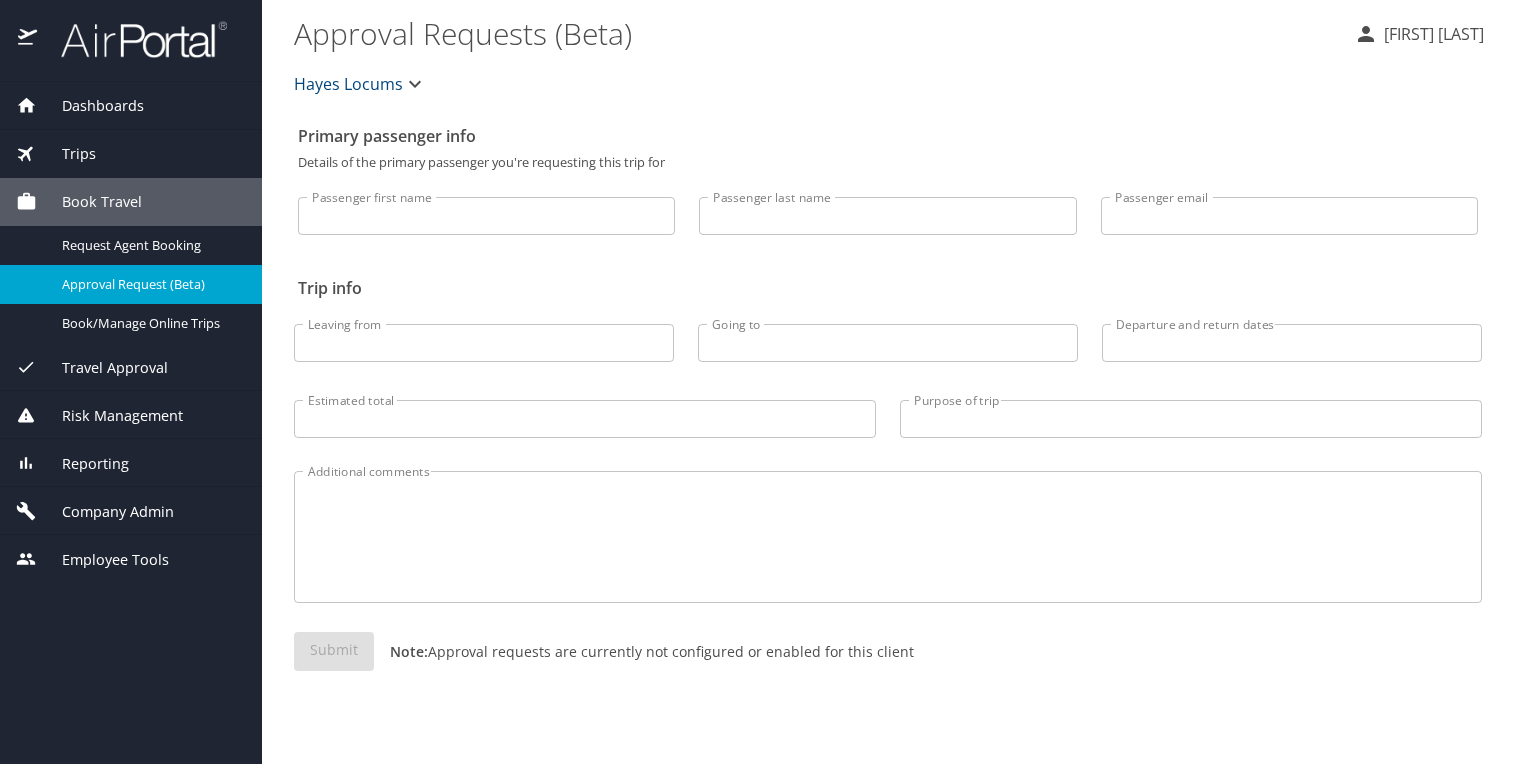 click on "Company Admin" at bounding box center (105, 512) 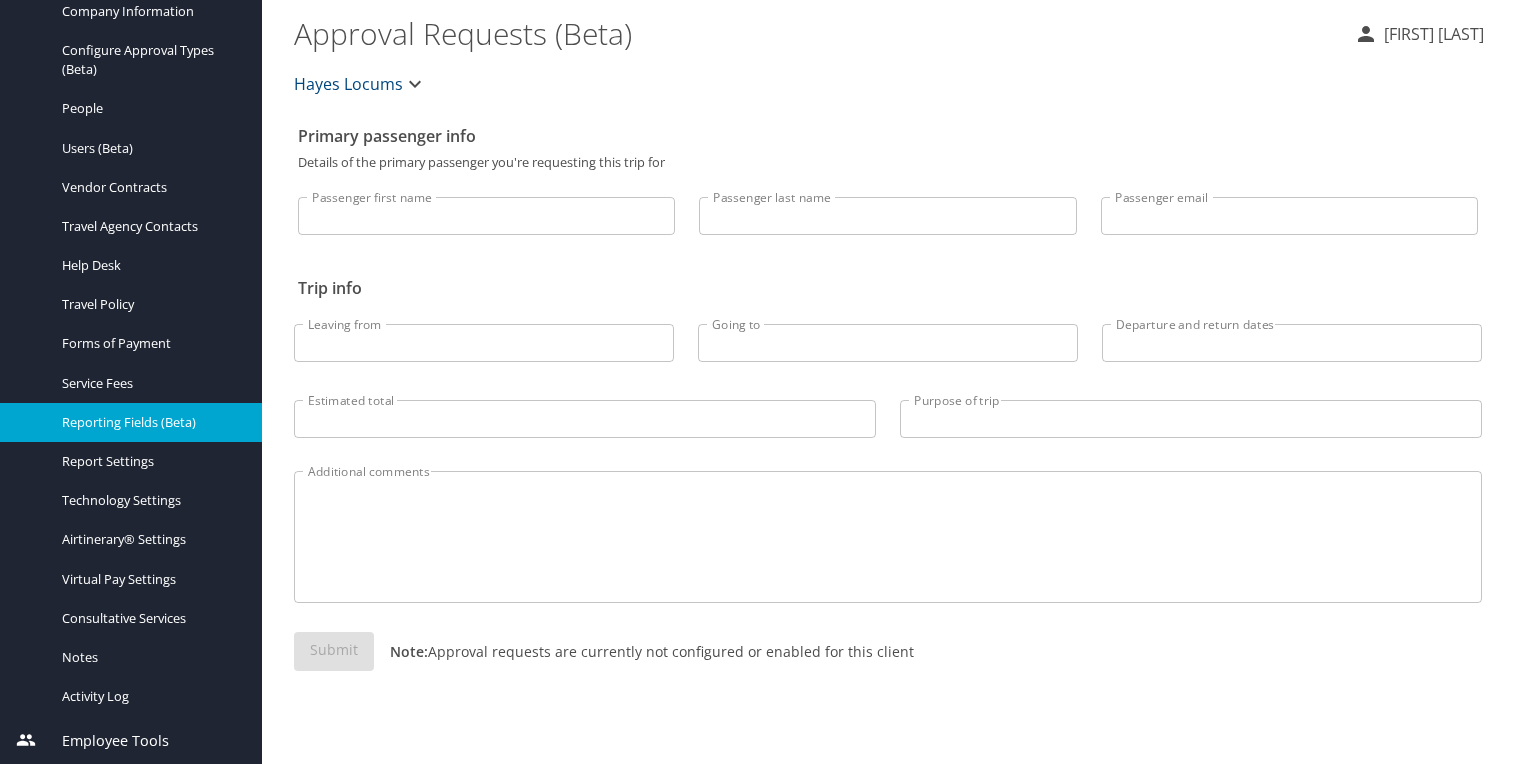 scroll, scrollTop: 0, scrollLeft: 0, axis: both 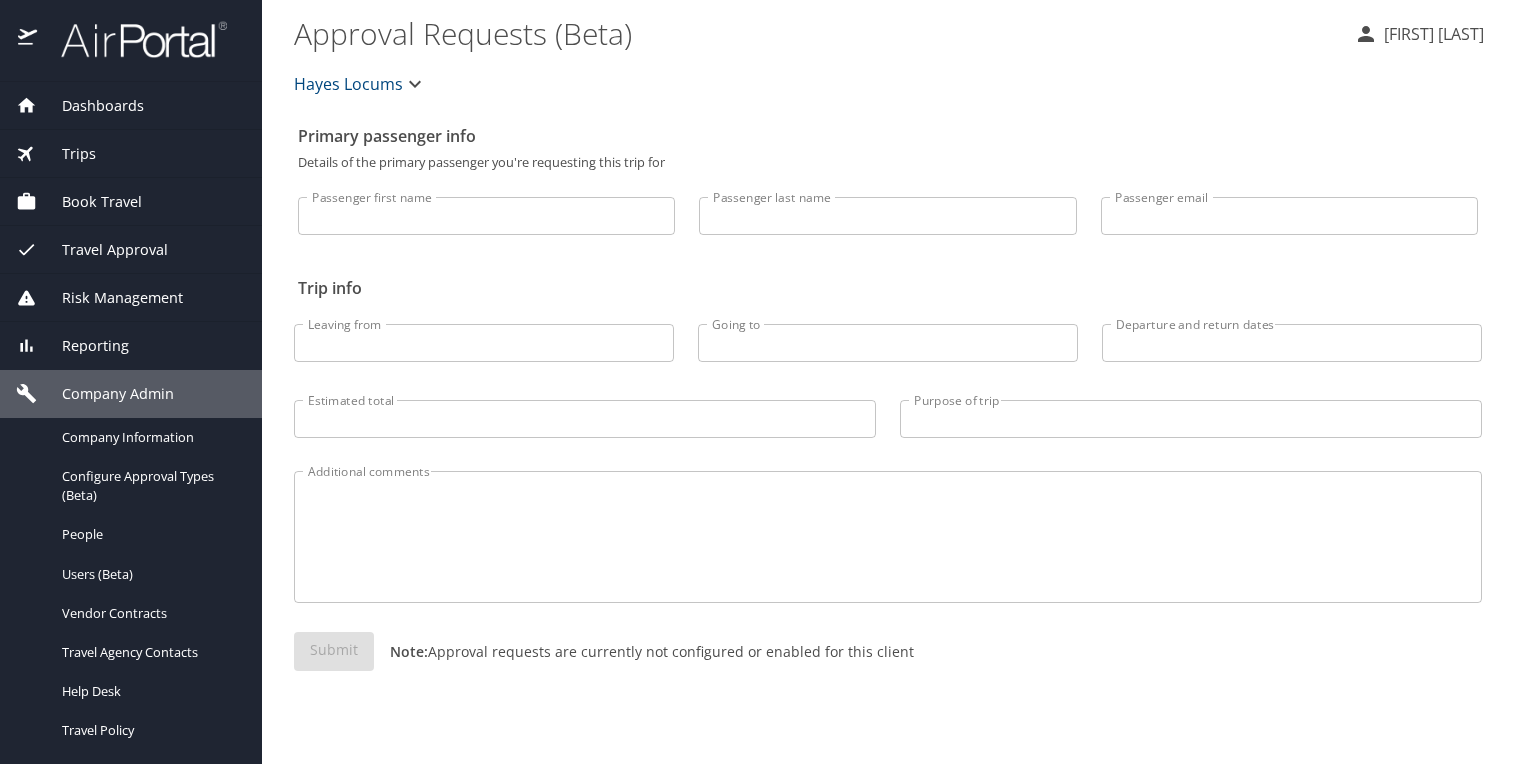 click on "Dashboards" at bounding box center [90, 106] 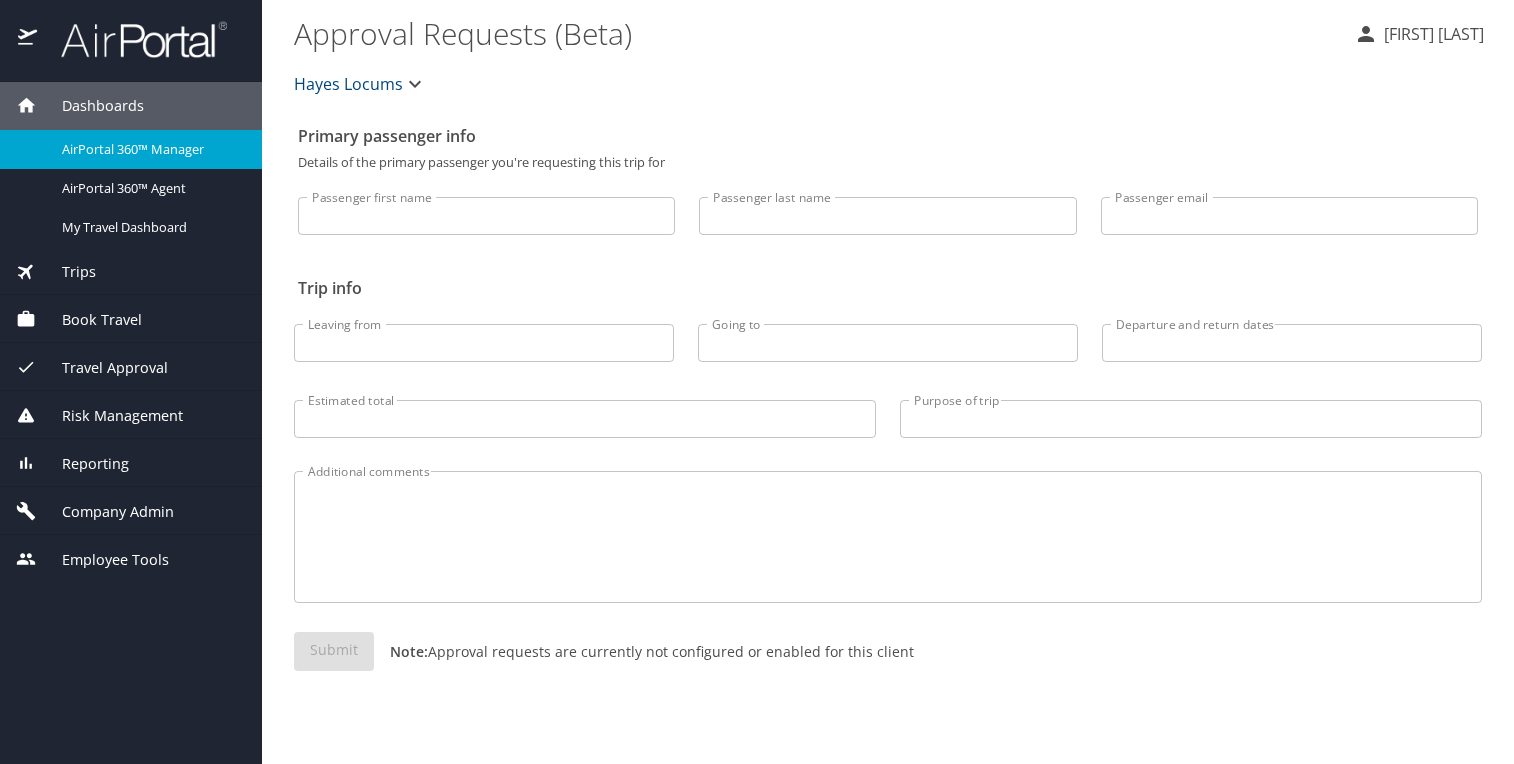 click on "Employee Tools" at bounding box center [103, 560] 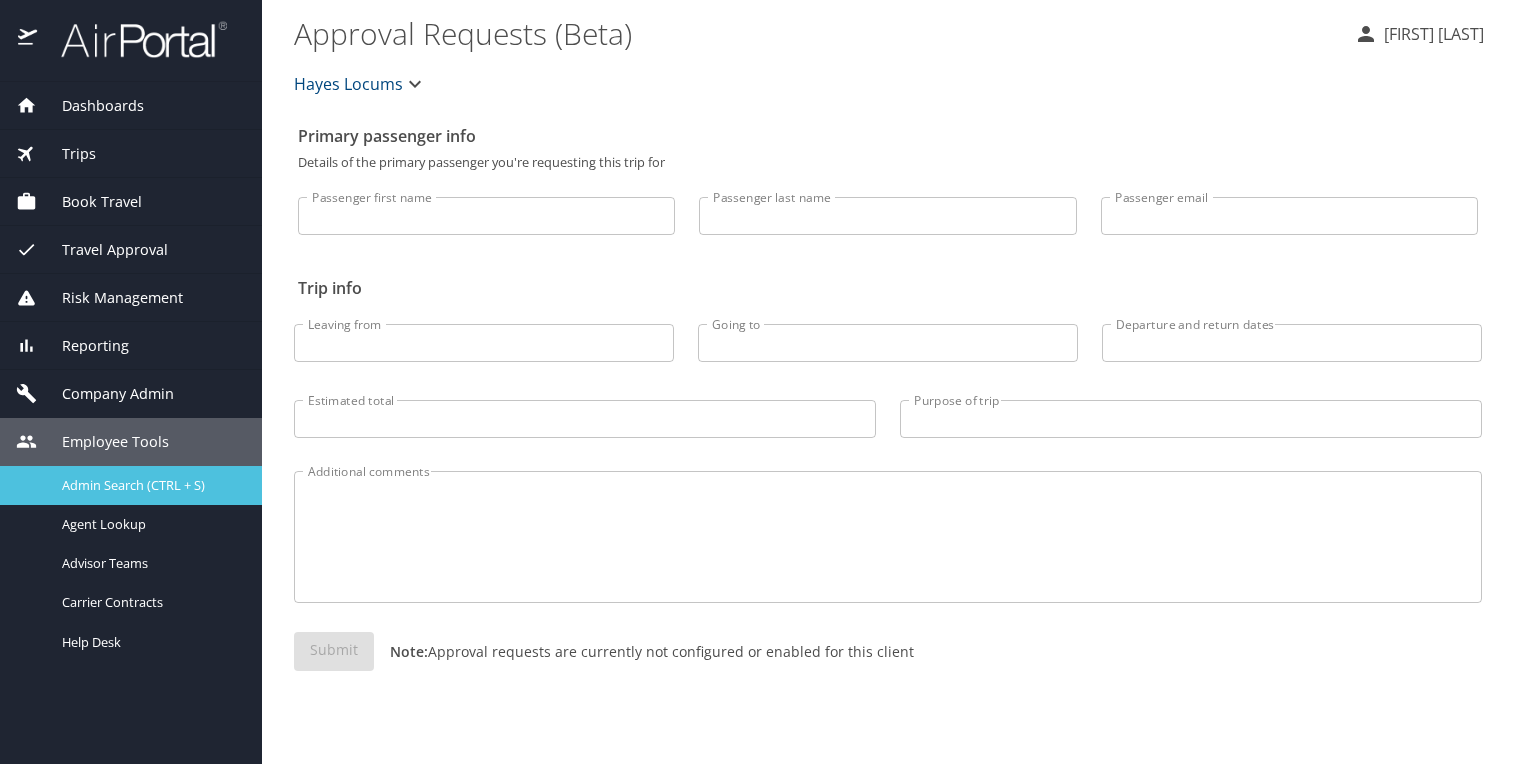 click on "Admin Search (CTRL + S)" at bounding box center (133, 485) 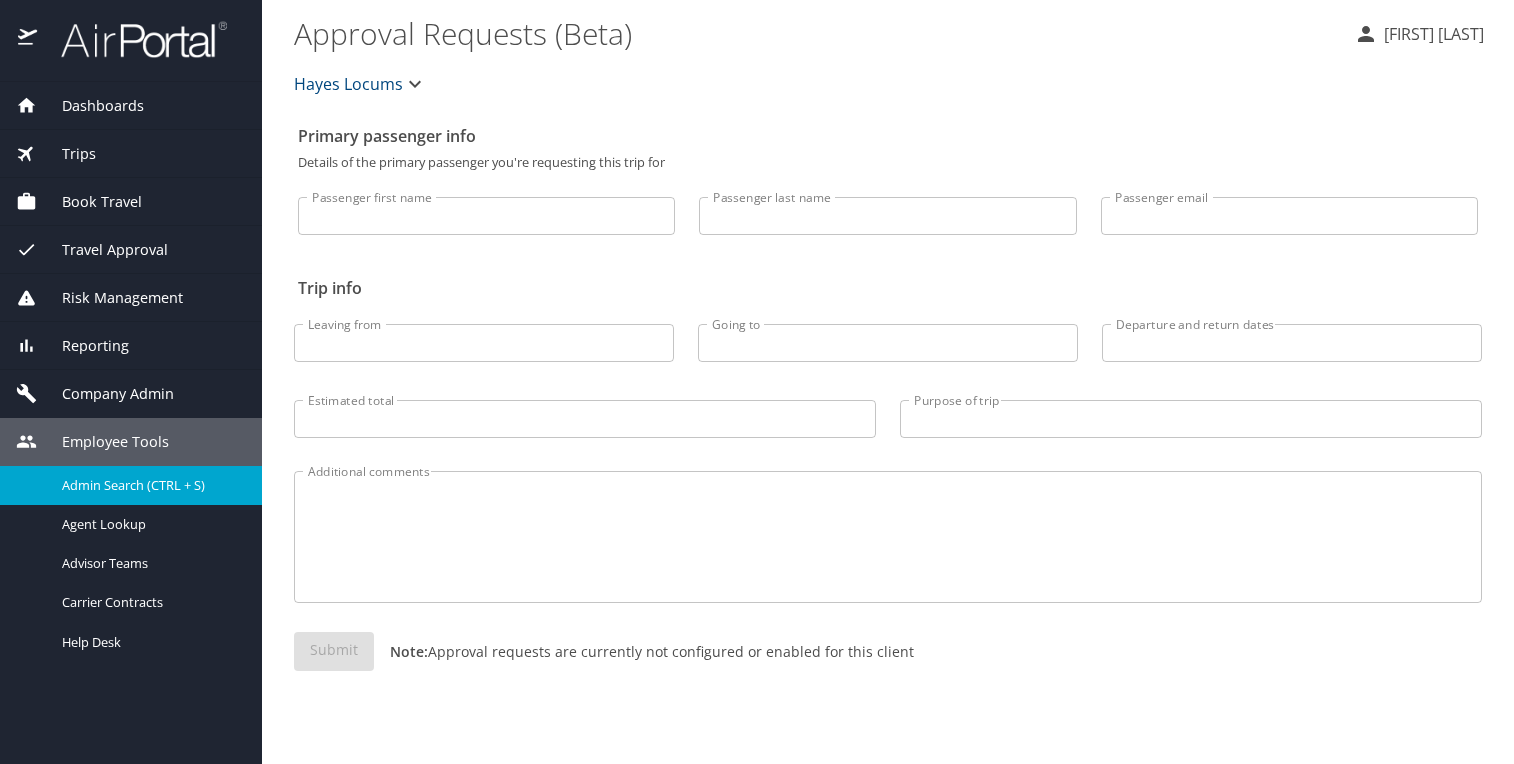 click on "Approval Requests (Beta)" at bounding box center [816, 33] 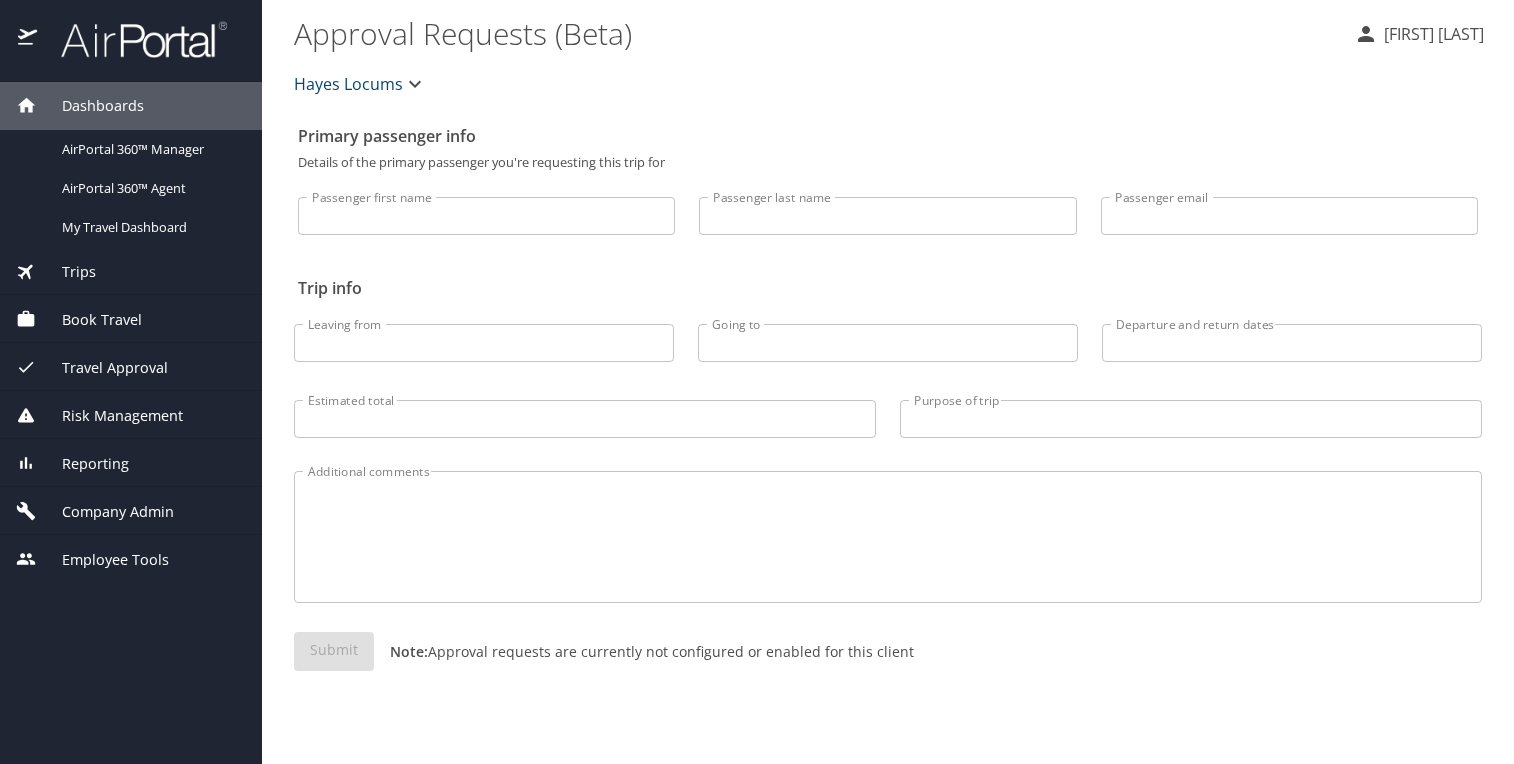 click on "Company Admin" at bounding box center (105, 512) 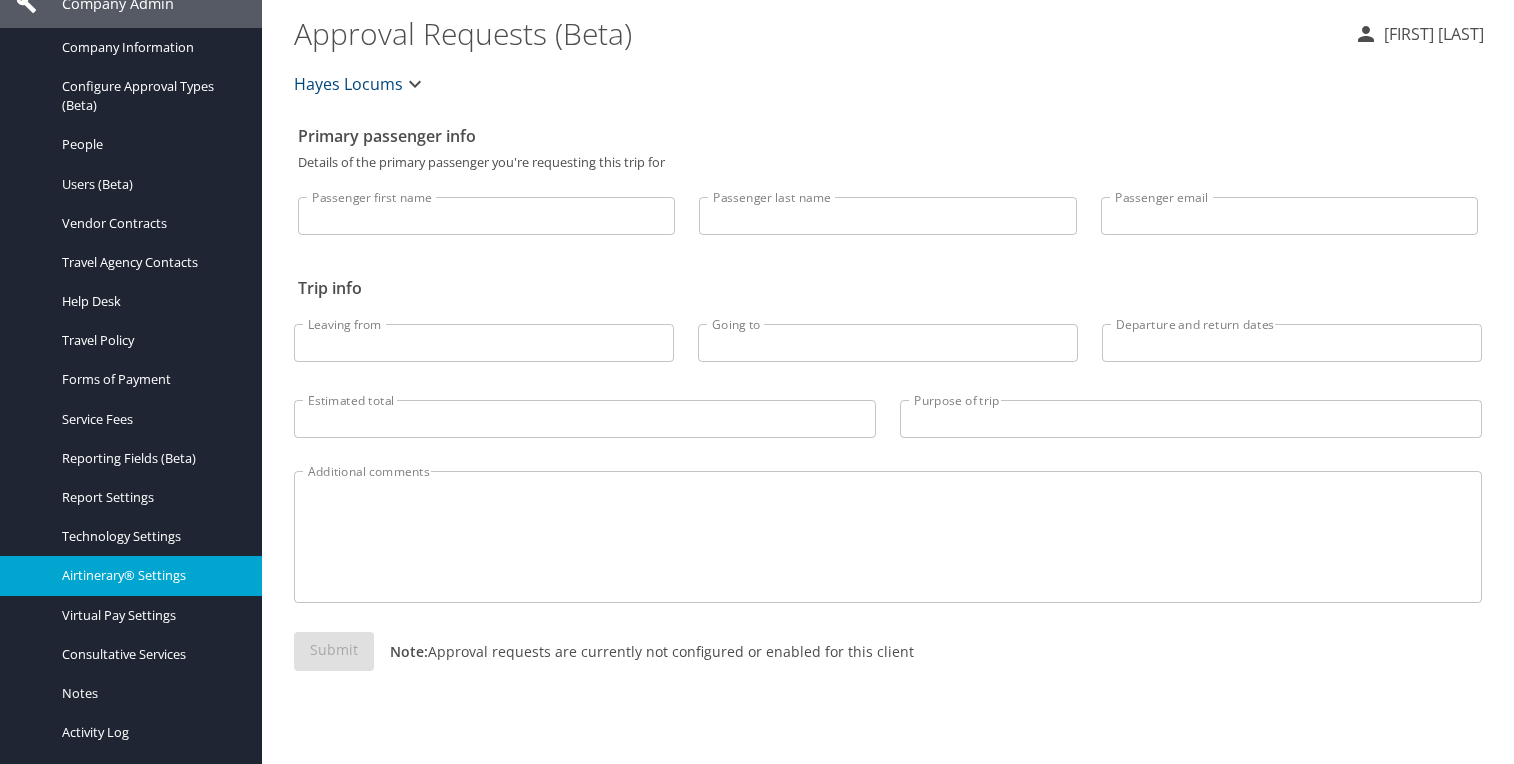 scroll, scrollTop: 426, scrollLeft: 0, axis: vertical 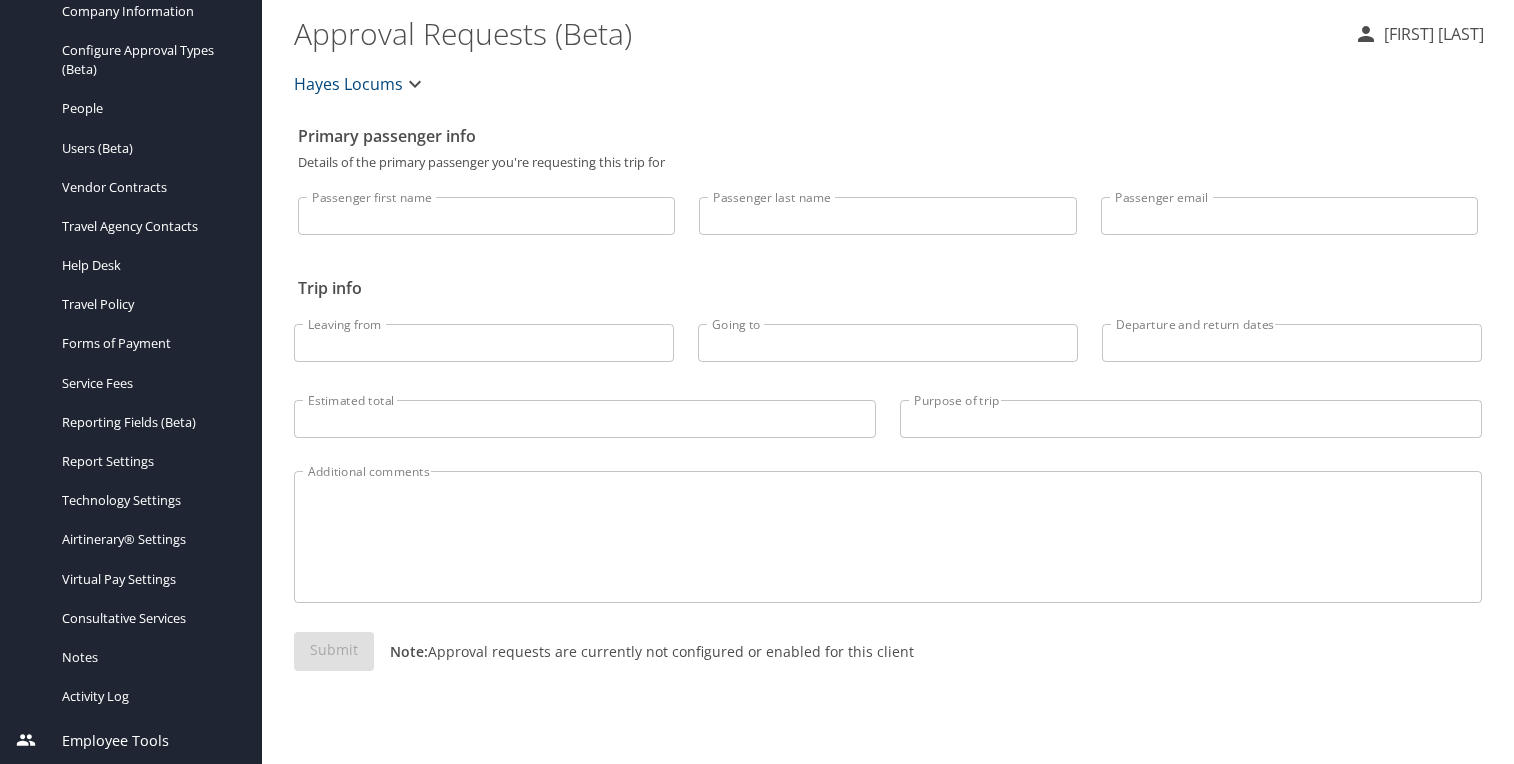 click on "Employee Tools" at bounding box center (103, 741) 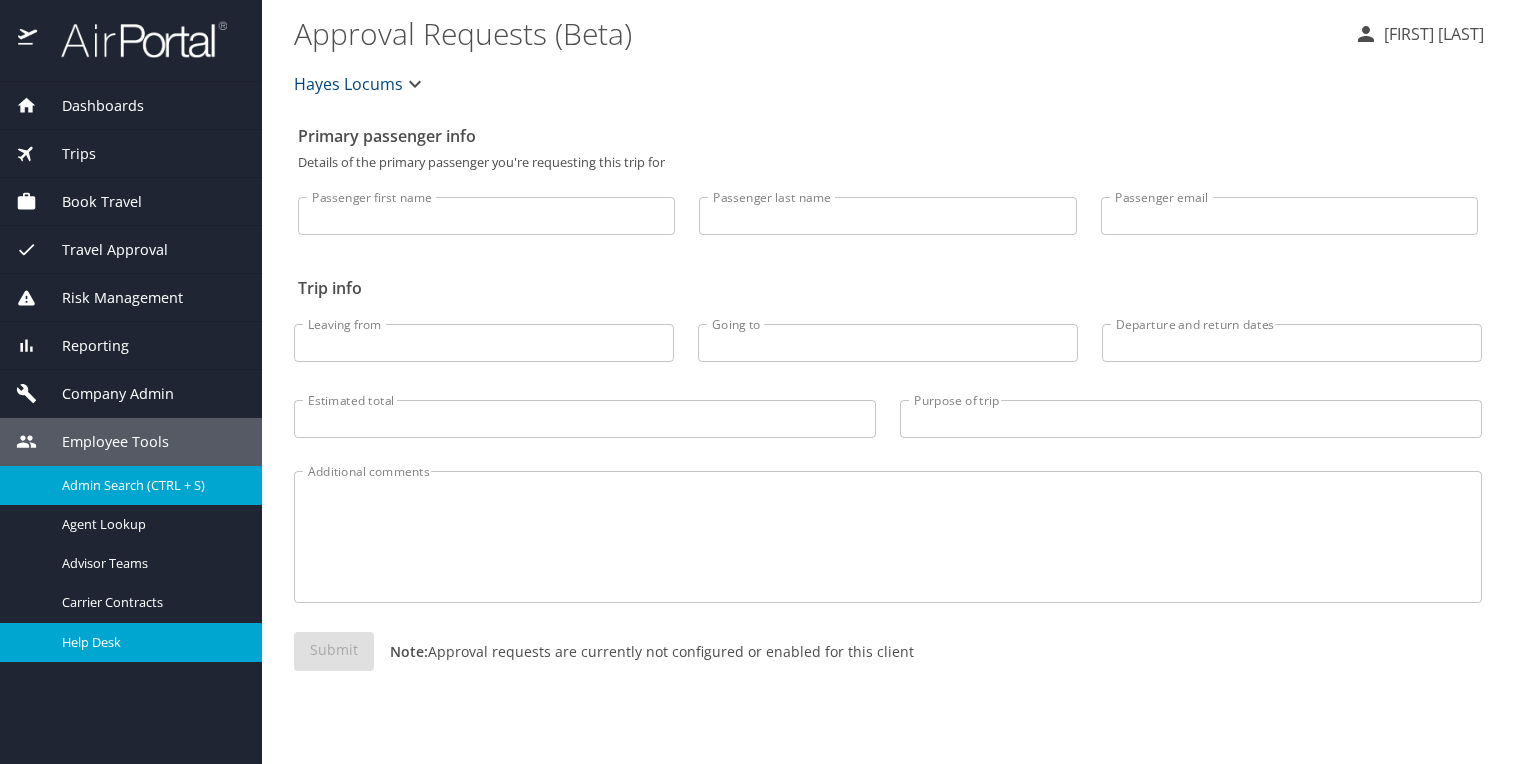 scroll, scrollTop: 0, scrollLeft: 0, axis: both 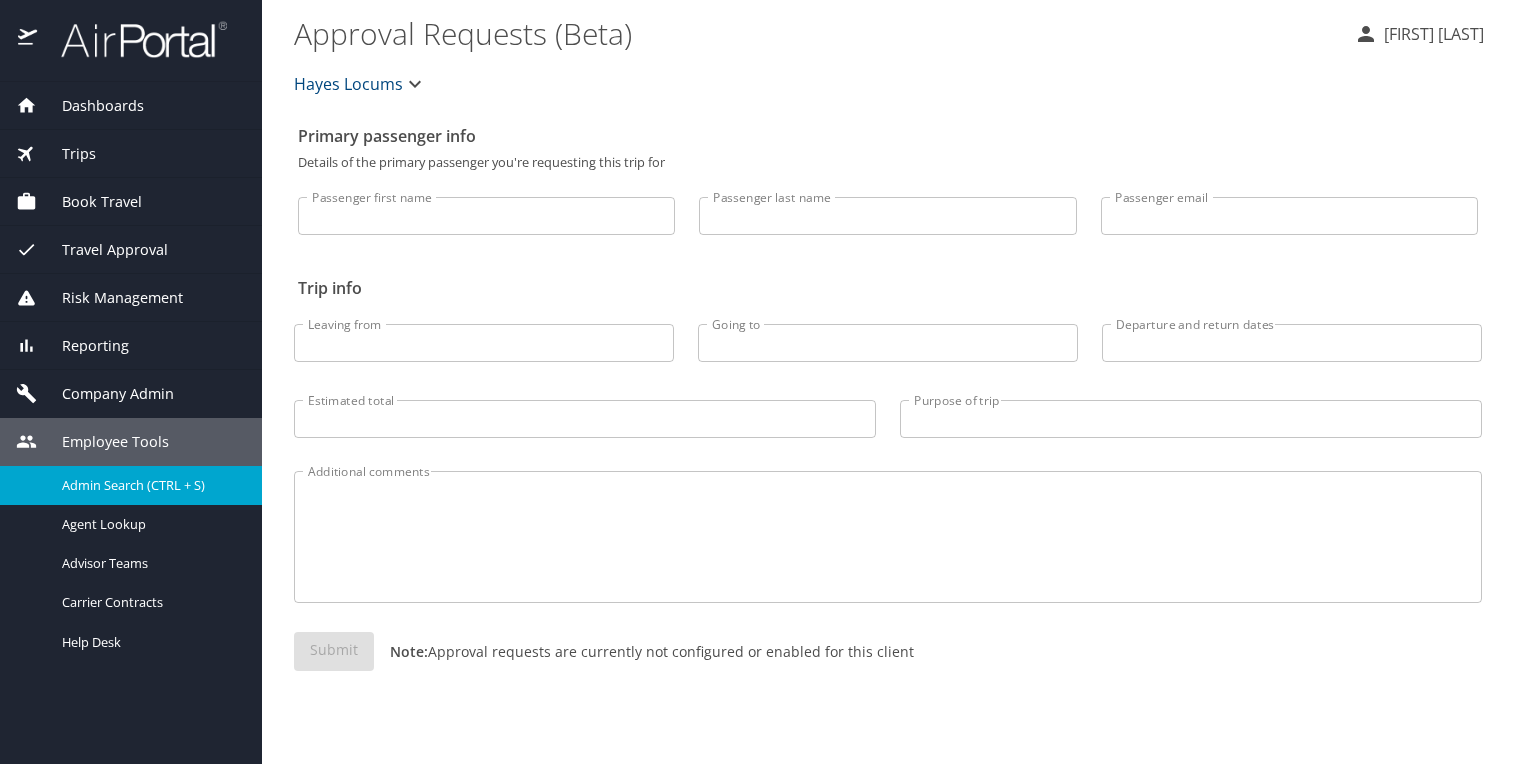 click on "Reporting" at bounding box center [83, 346] 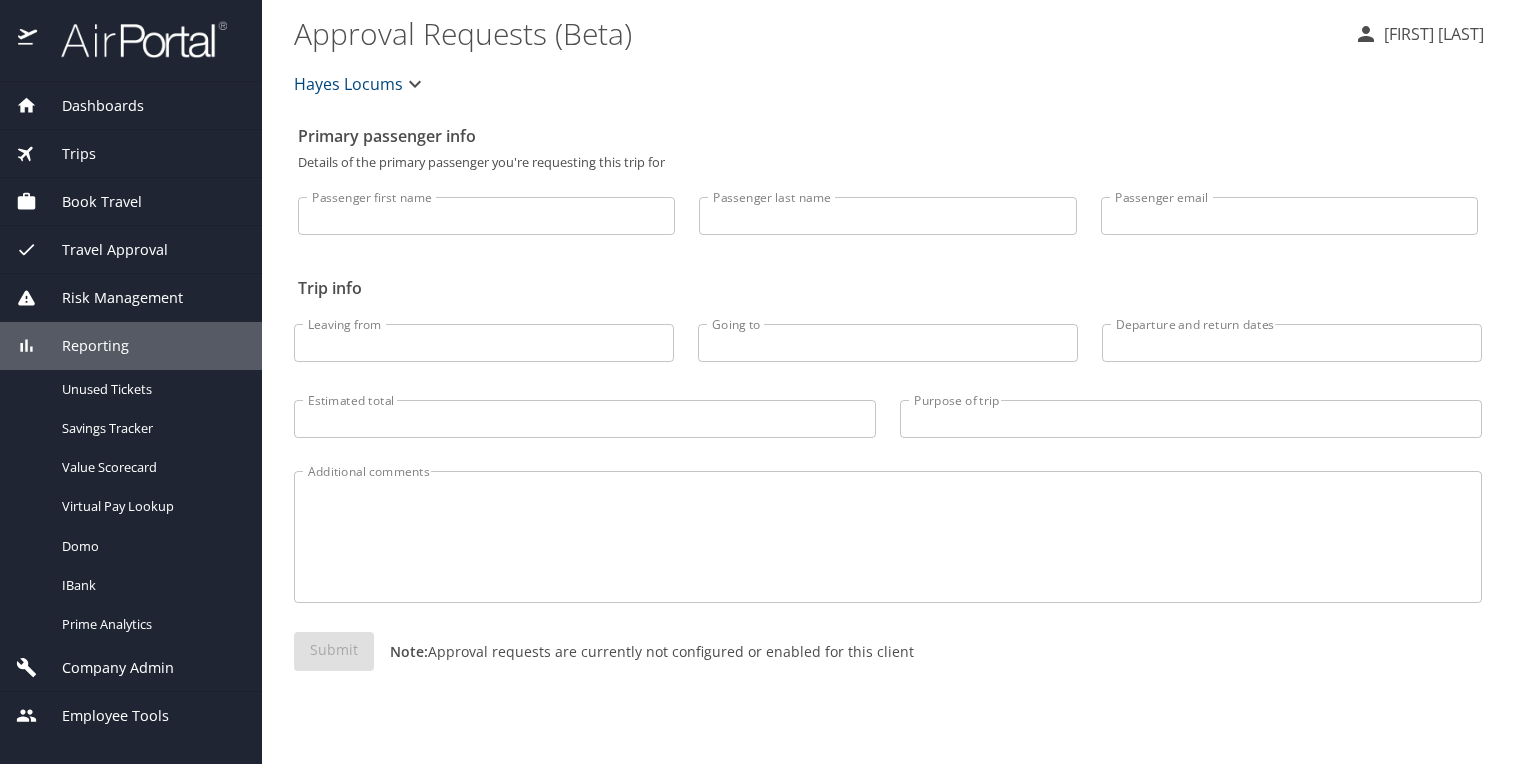 click on "Dashboards" at bounding box center (90, 106) 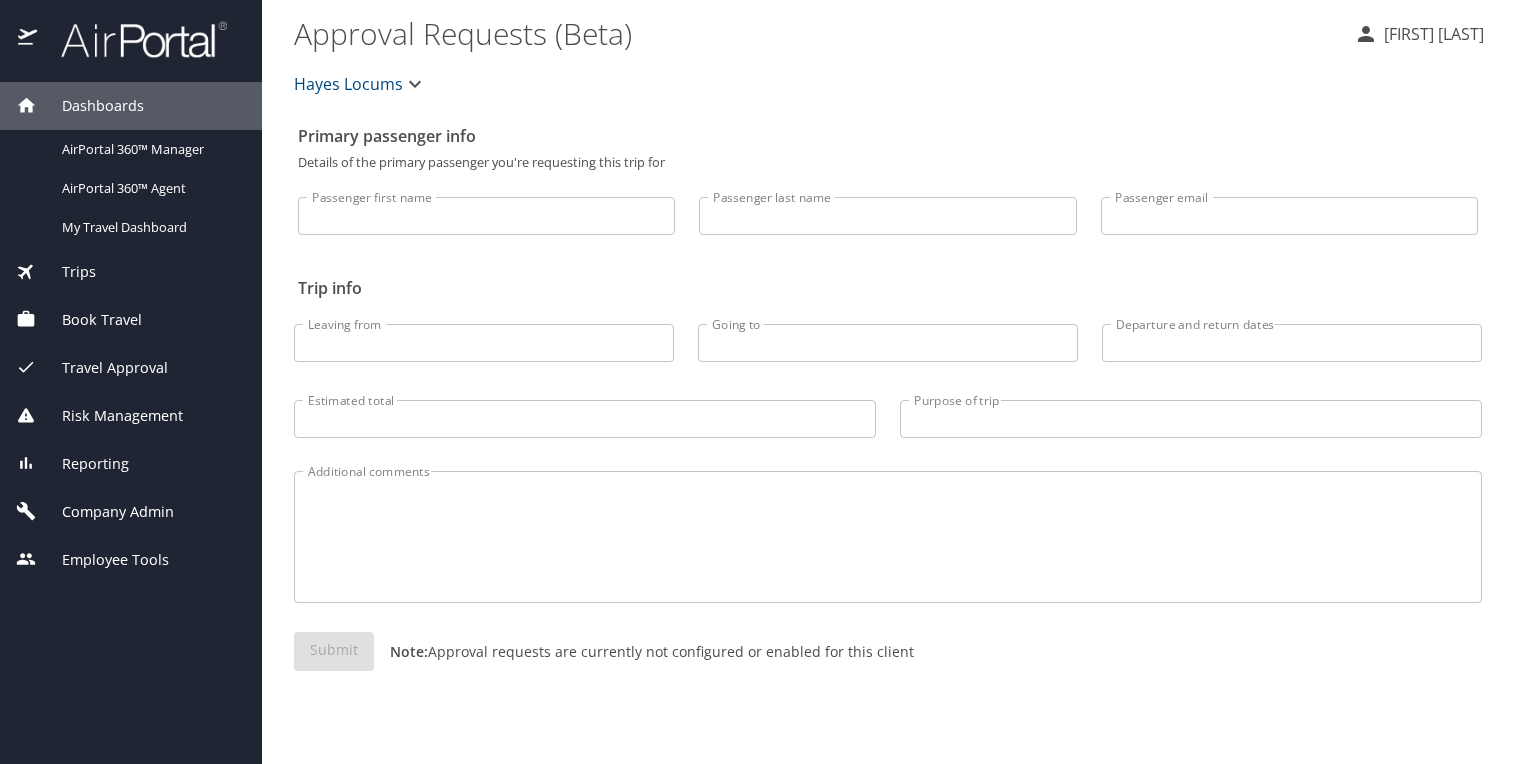 drag, startPoint x: 87, startPoint y: 547, endPoint x: 87, endPoint y: 562, distance: 15 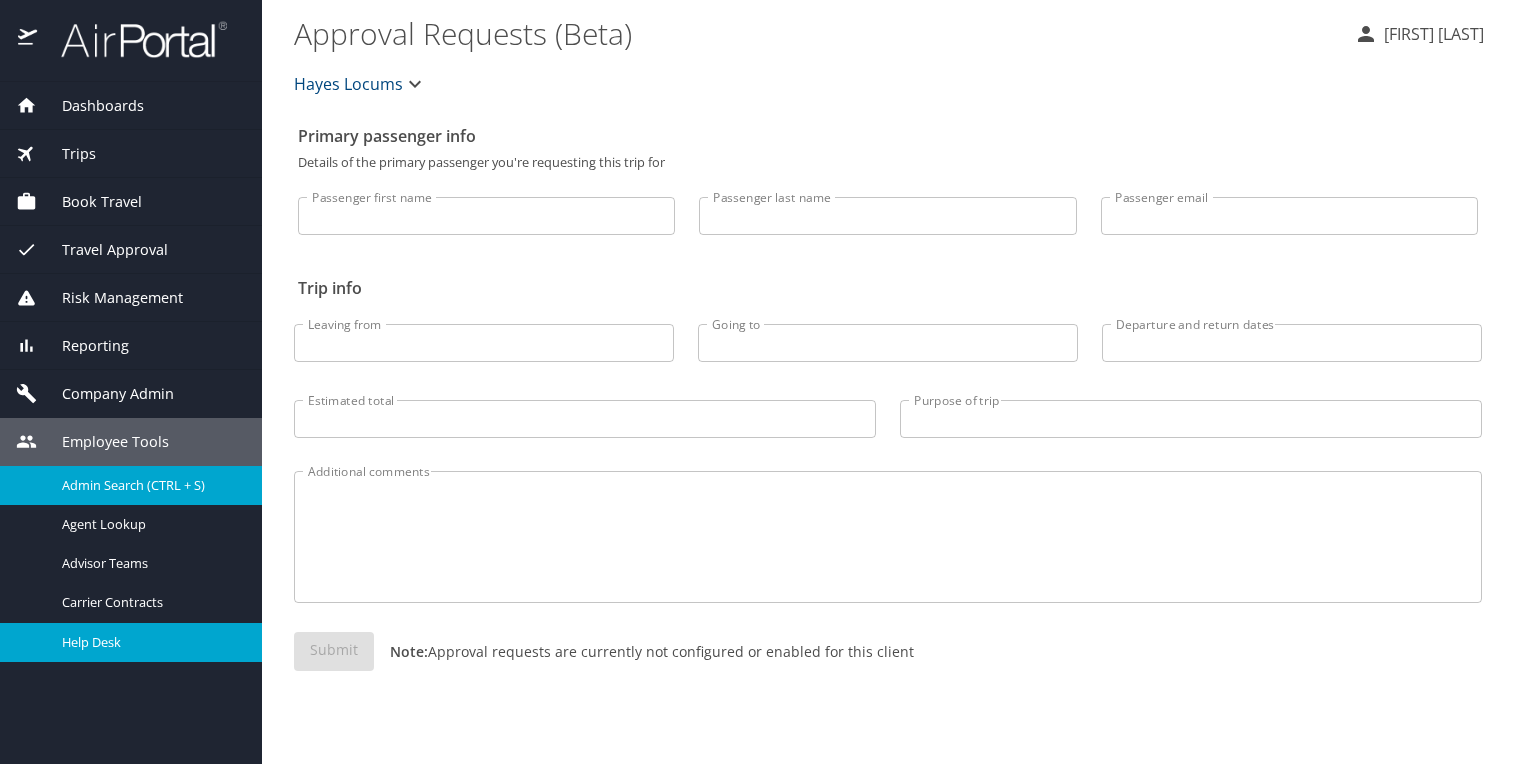 click on "Help Desk" at bounding box center (150, 642) 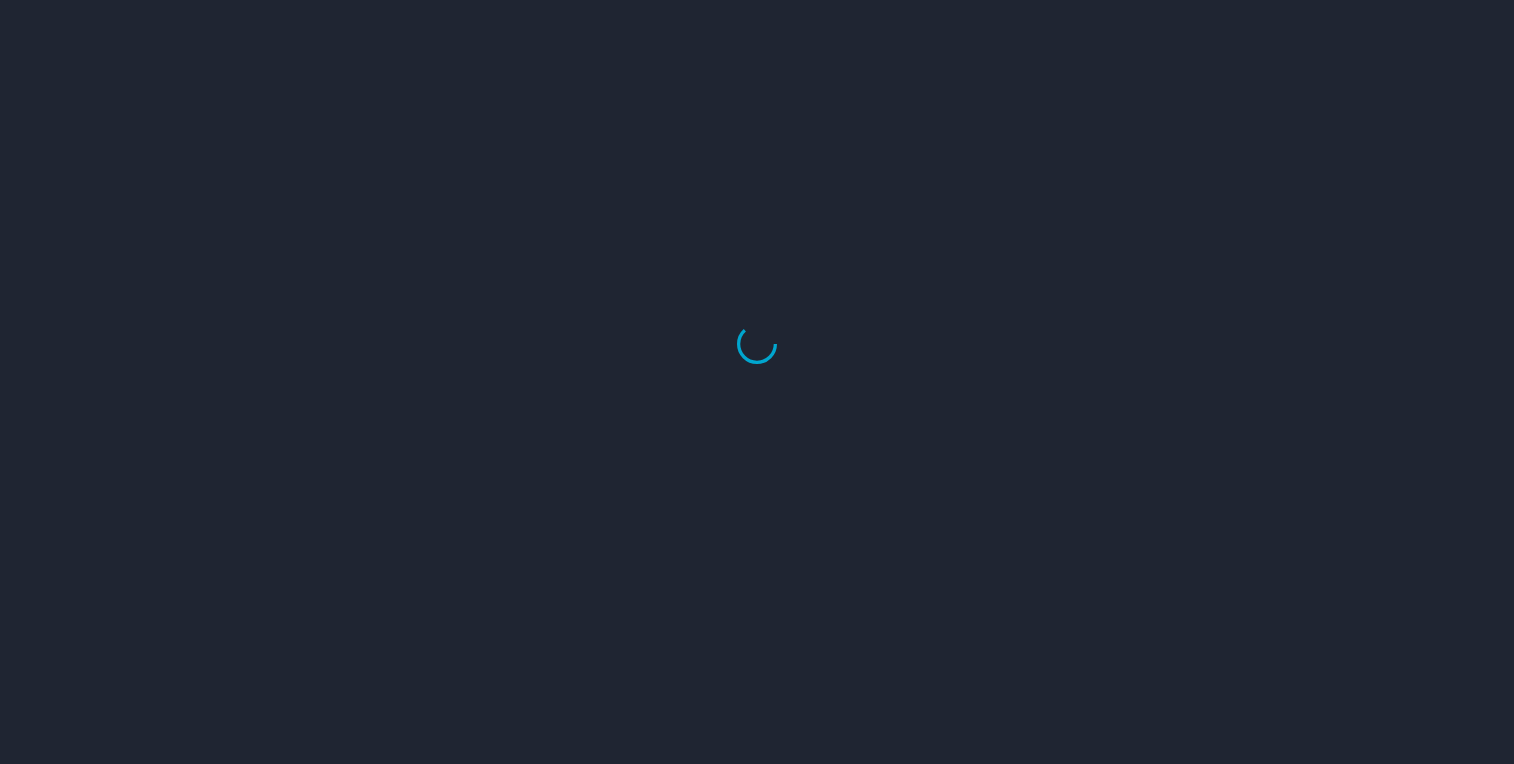 scroll, scrollTop: 0, scrollLeft: 0, axis: both 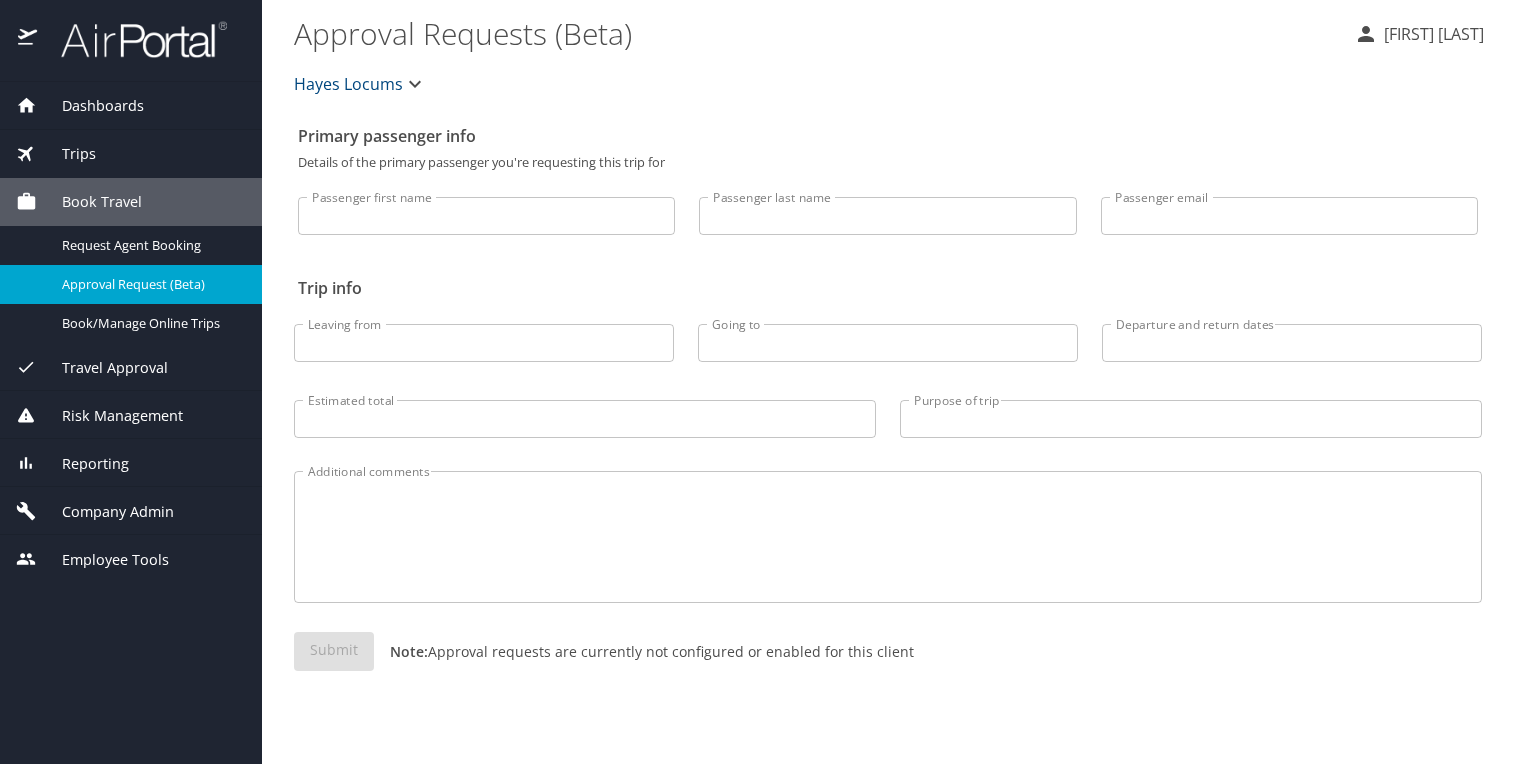 click on "Company Admin" at bounding box center (105, 512) 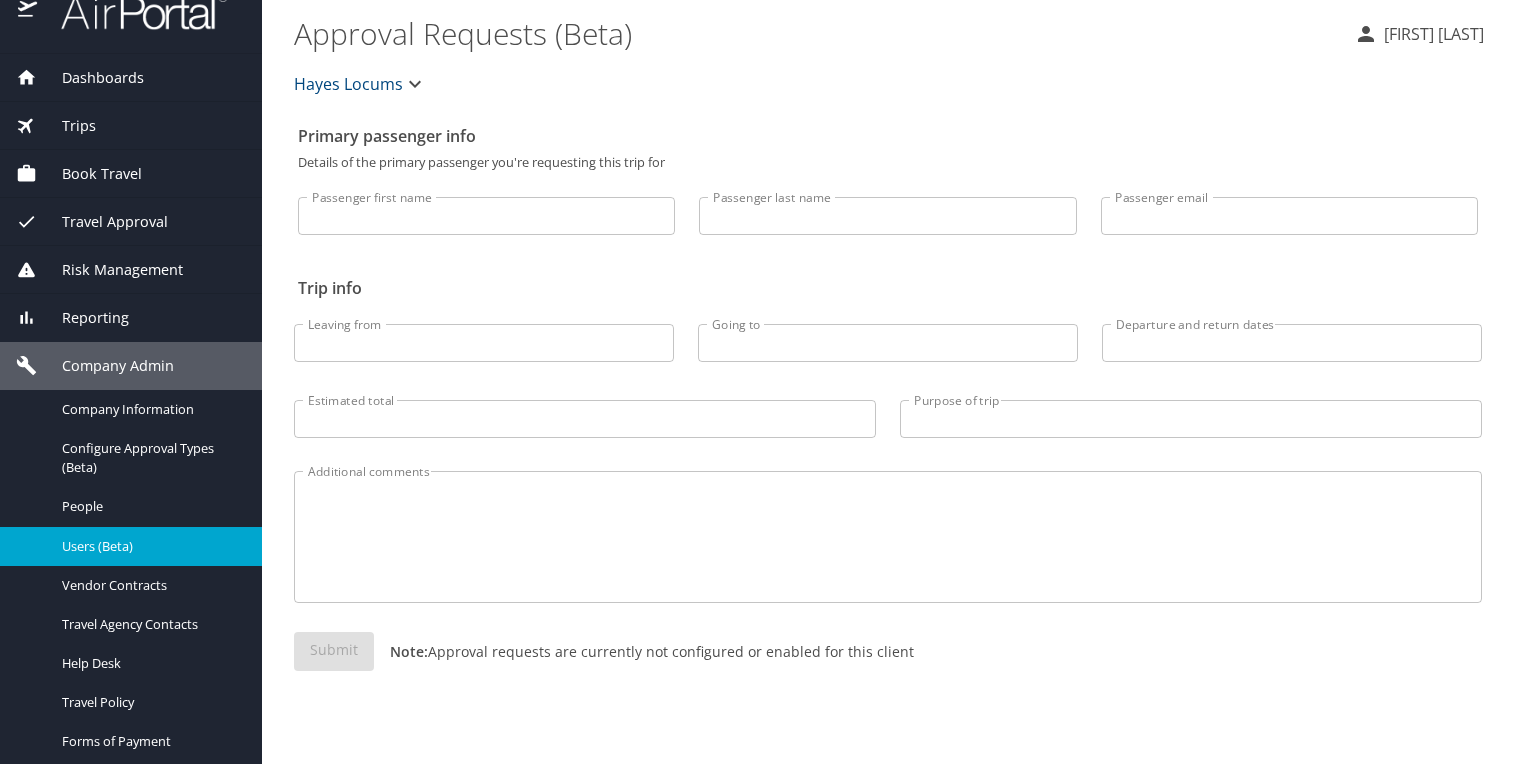 scroll, scrollTop: 26, scrollLeft: 0, axis: vertical 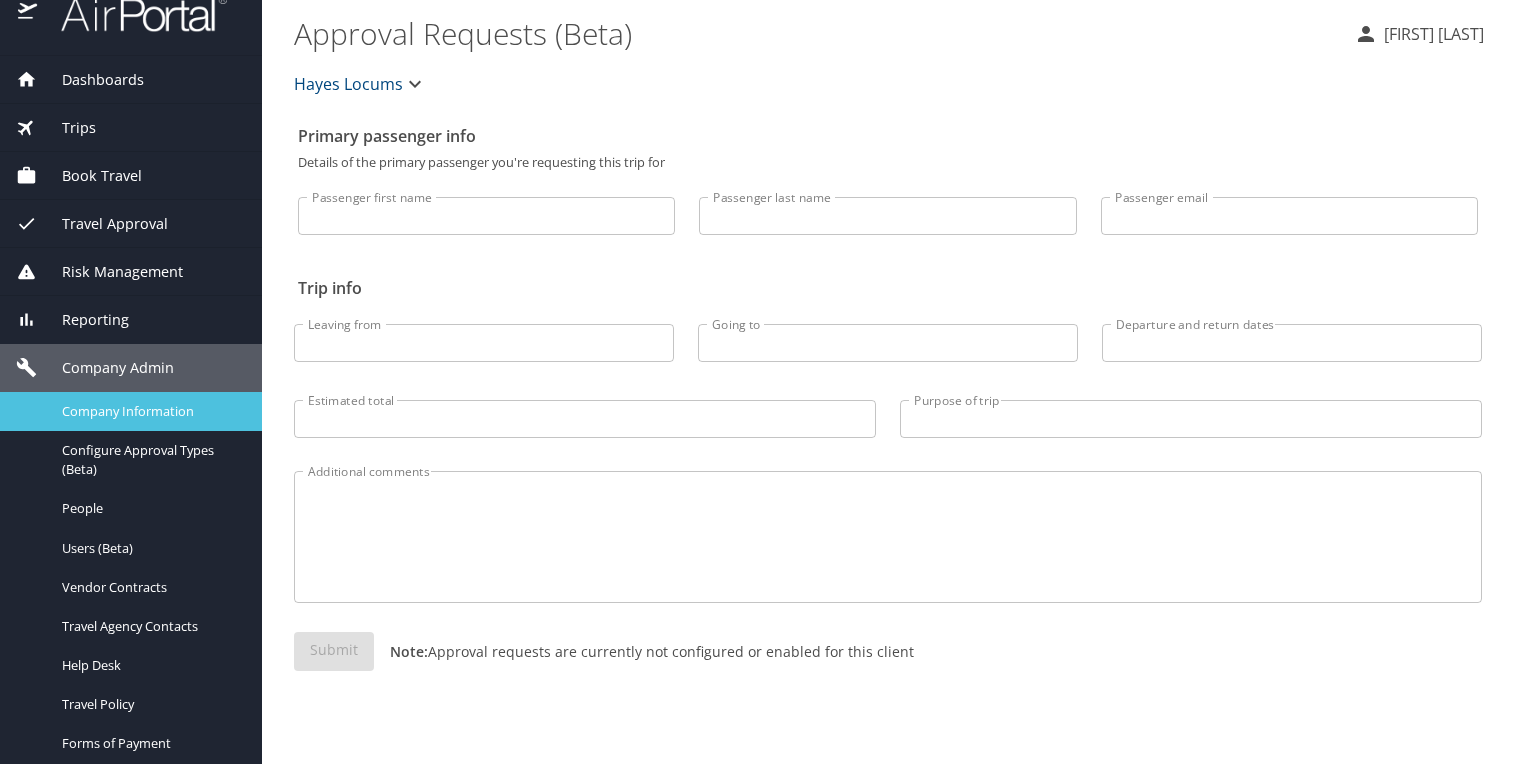 click on "Company Information" at bounding box center (150, 411) 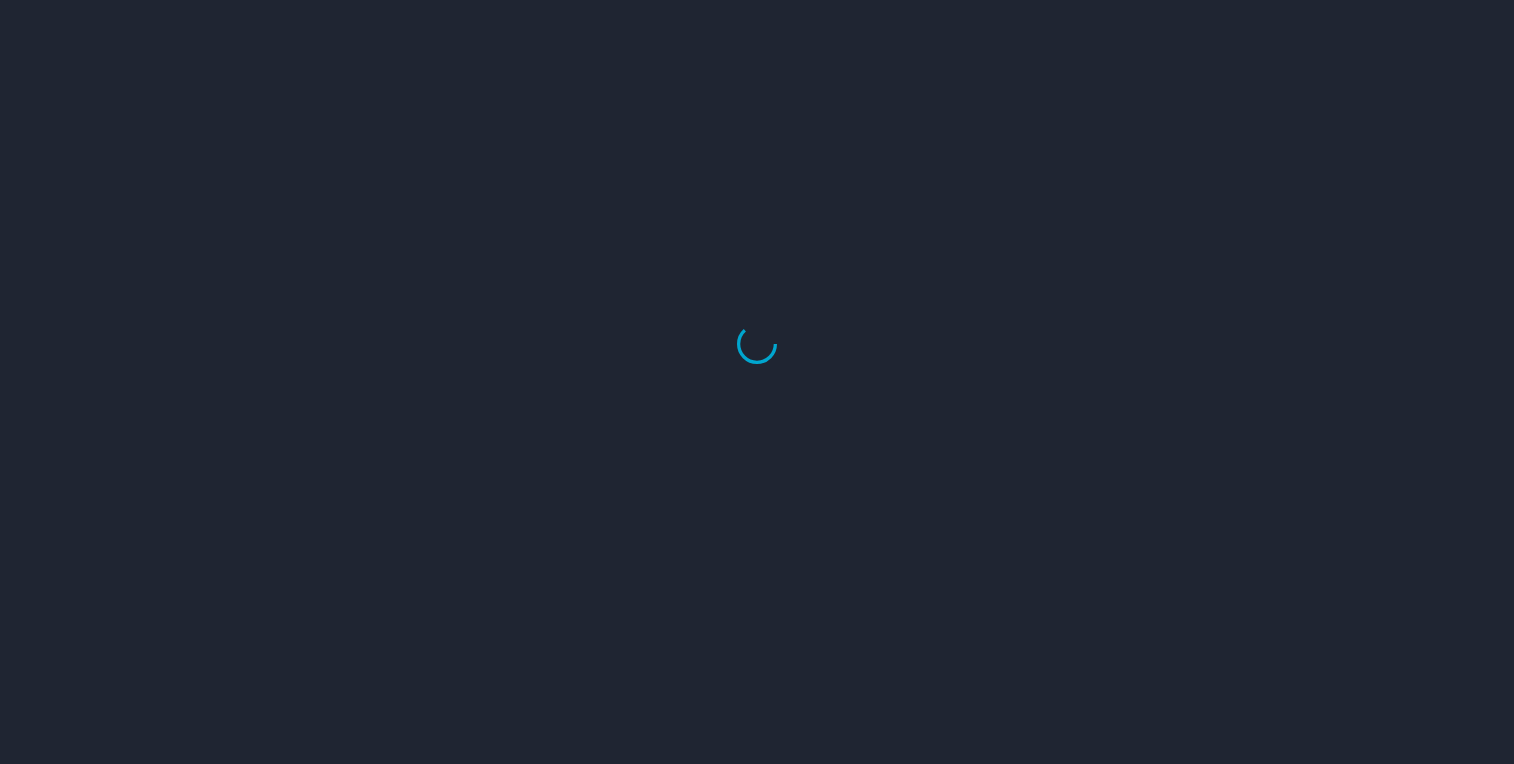 scroll, scrollTop: 0, scrollLeft: 0, axis: both 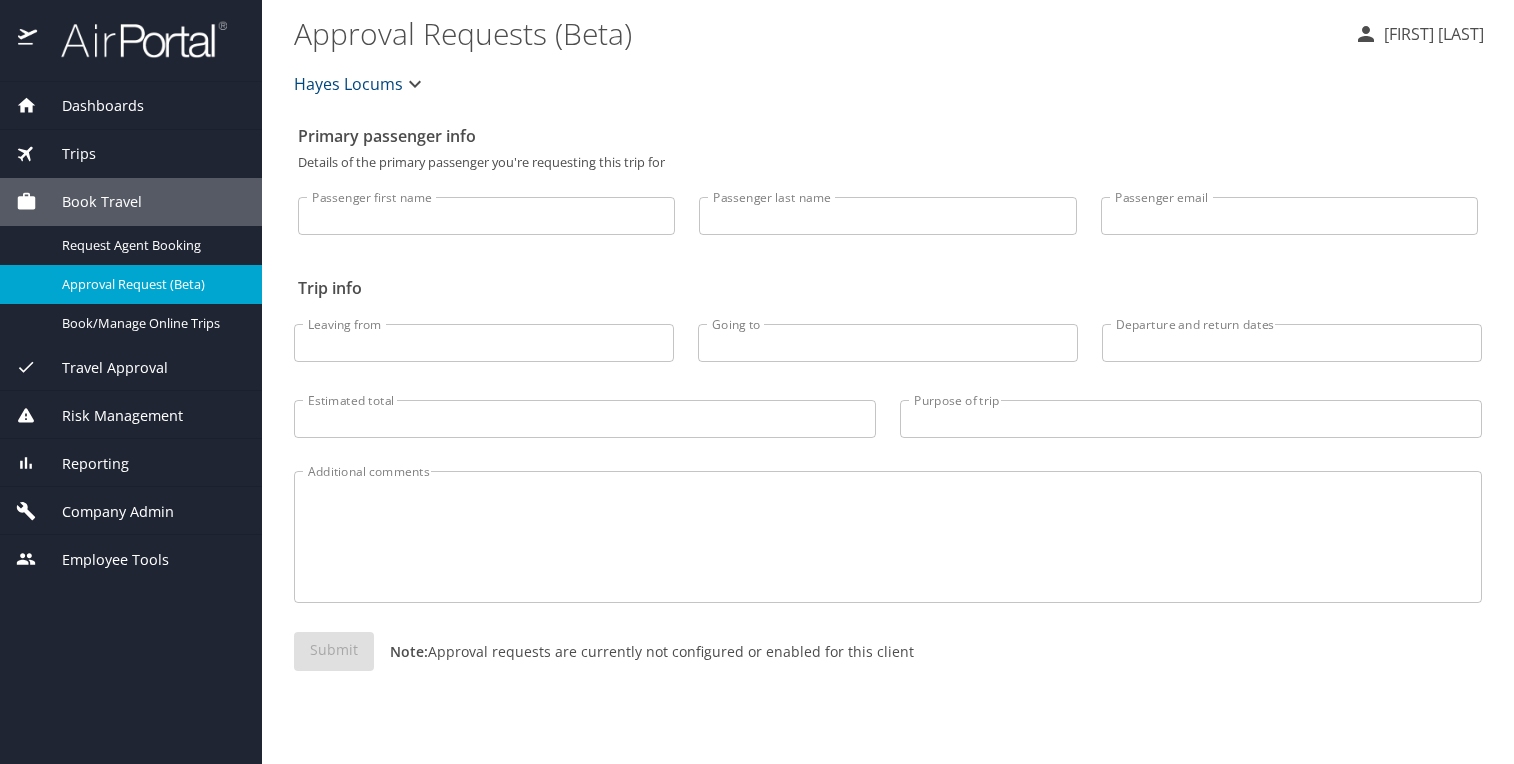 click on "[FIRST] [LAST]" at bounding box center [1431, 34] 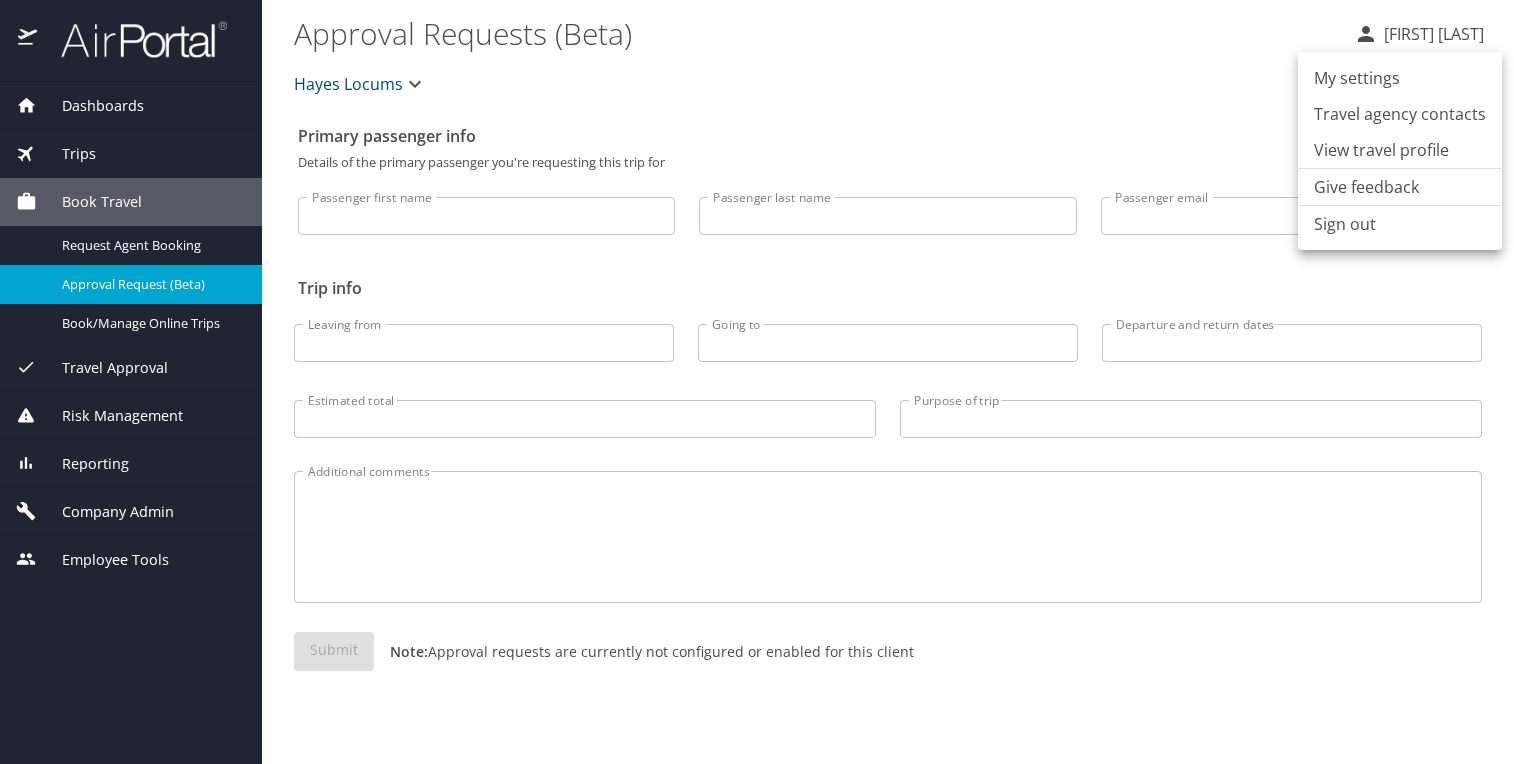 click at bounding box center [757, 382] 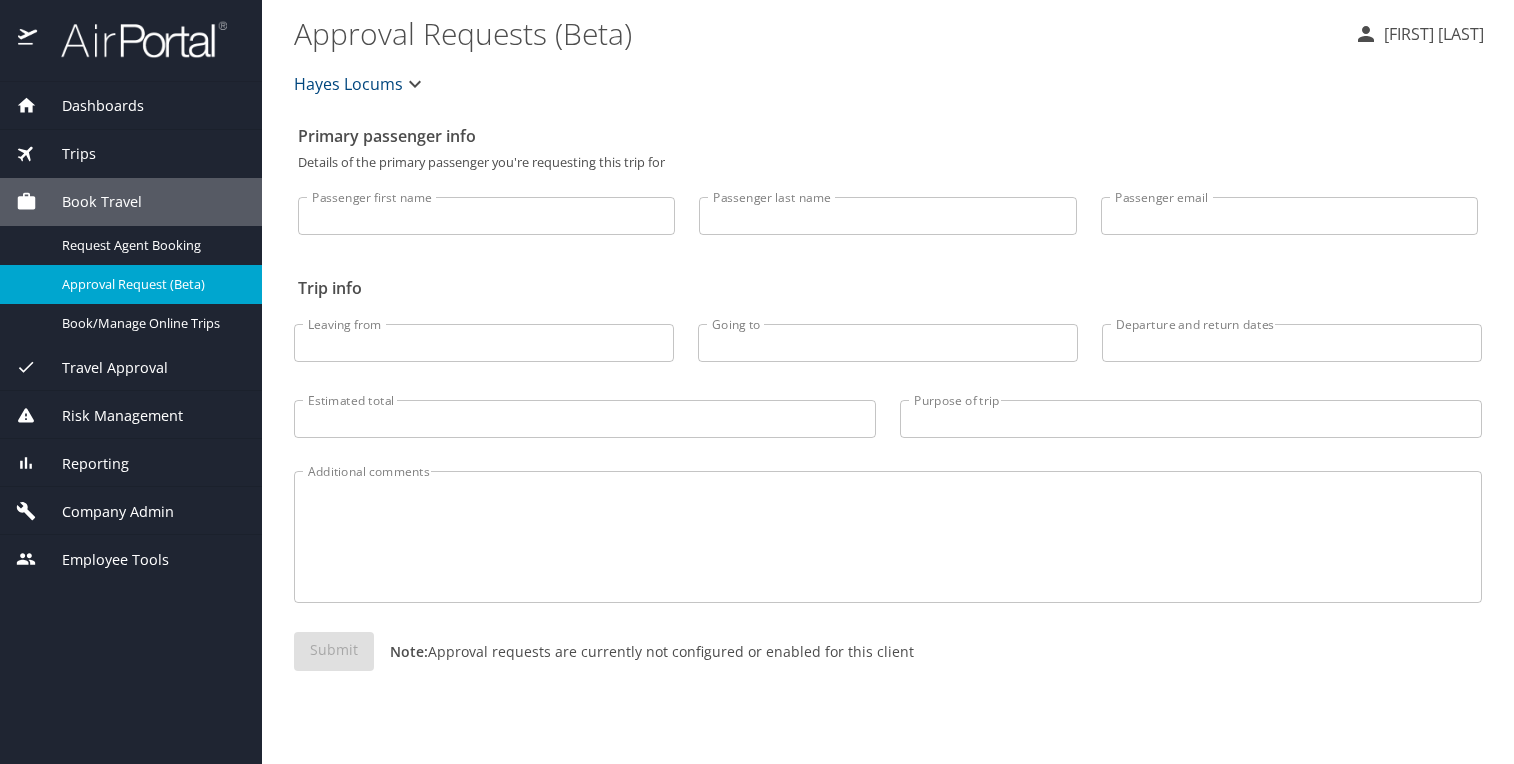 click on "Dashboards" at bounding box center (90, 106) 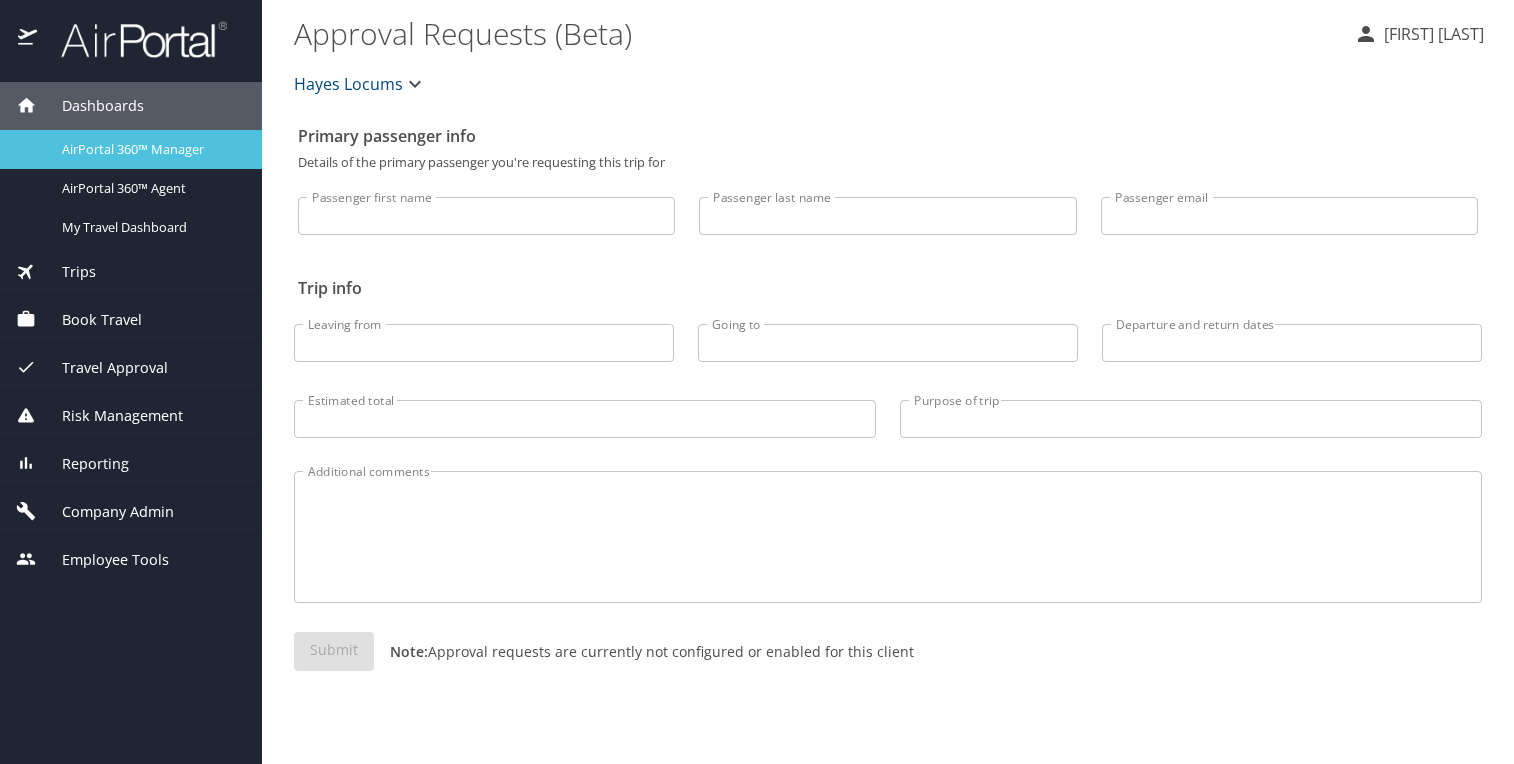 click on "AirPortal 360™ Manager" at bounding box center [150, 149] 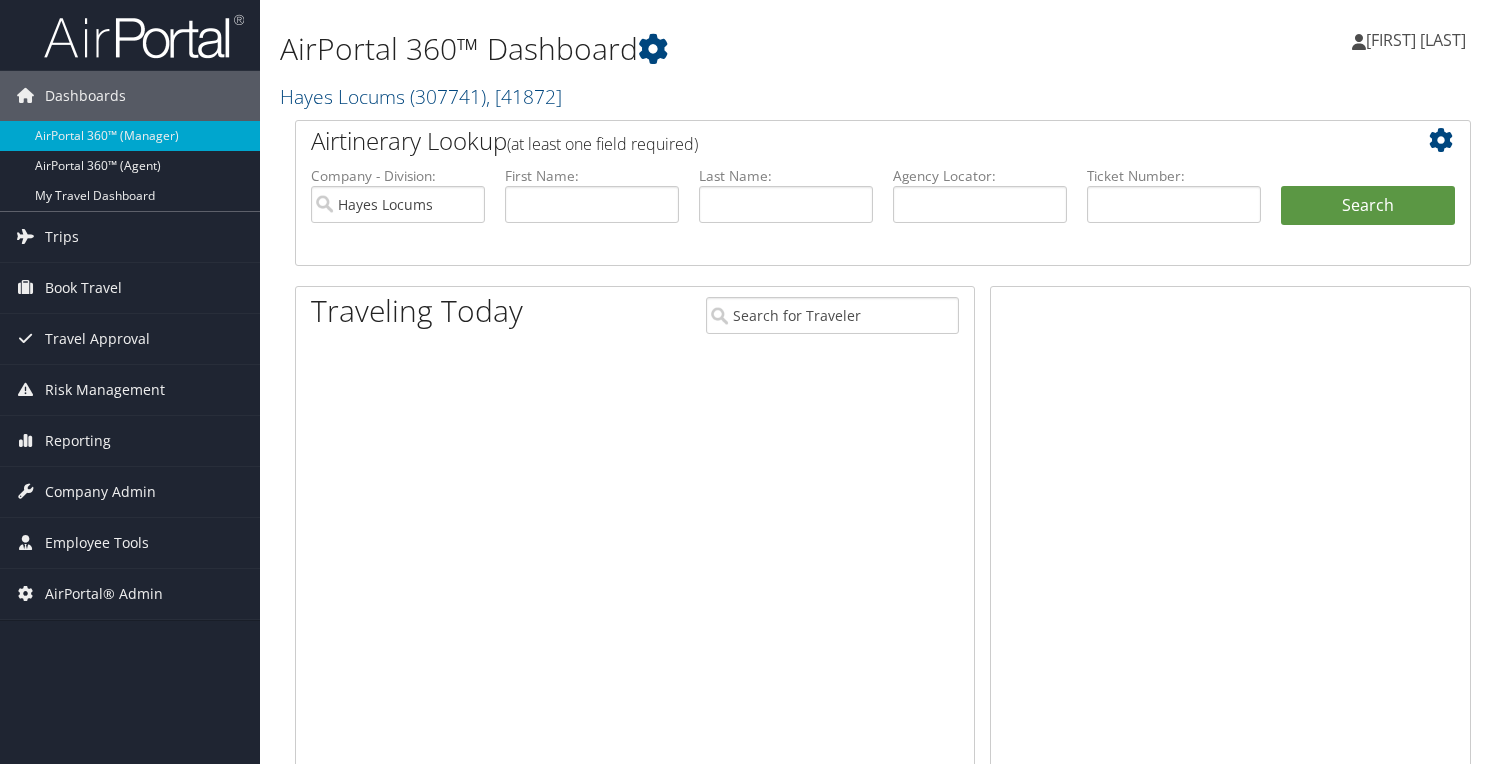 scroll, scrollTop: 0, scrollLeft: 0, axis: both 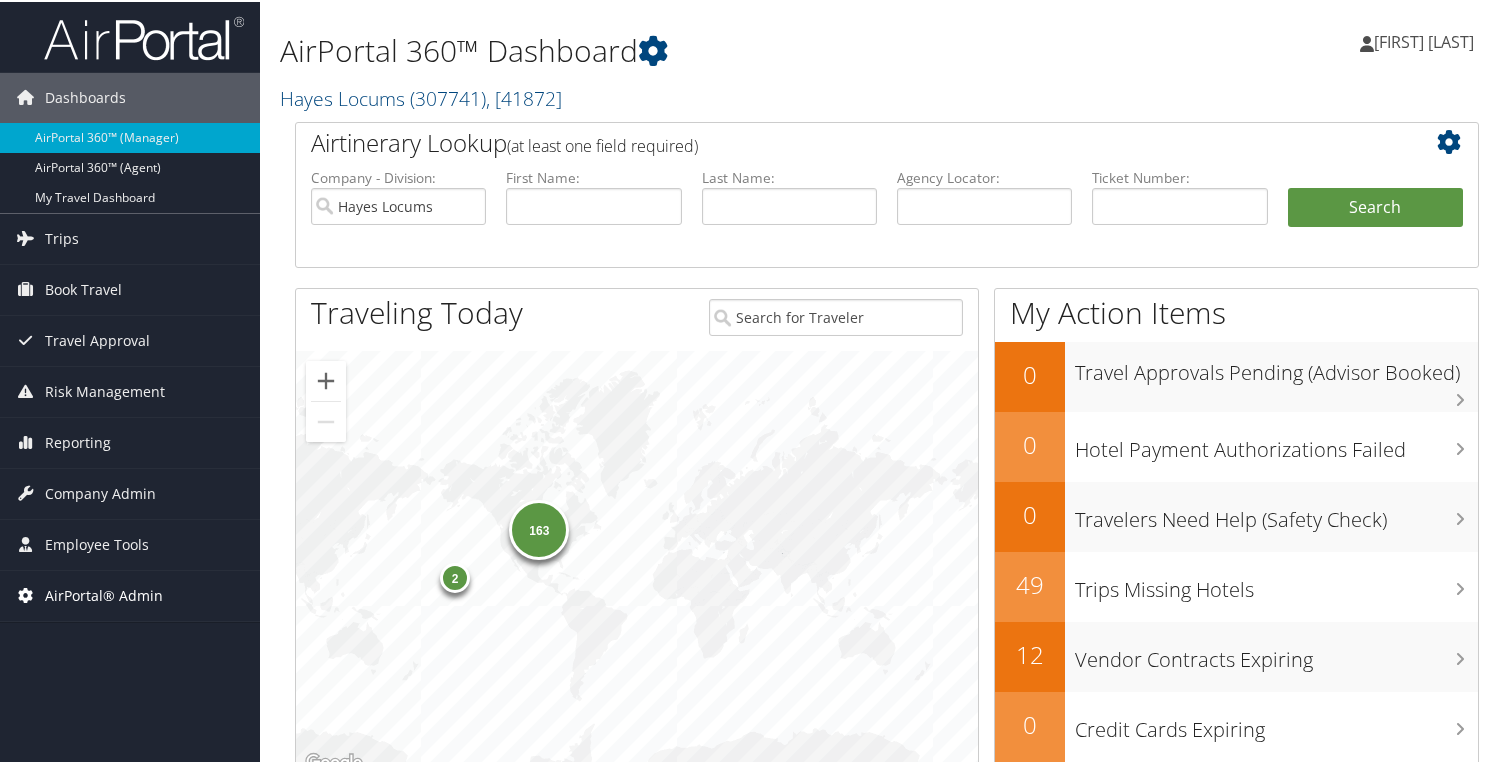 click on "AirPortal® Admin" at bounding box center (104, 594) 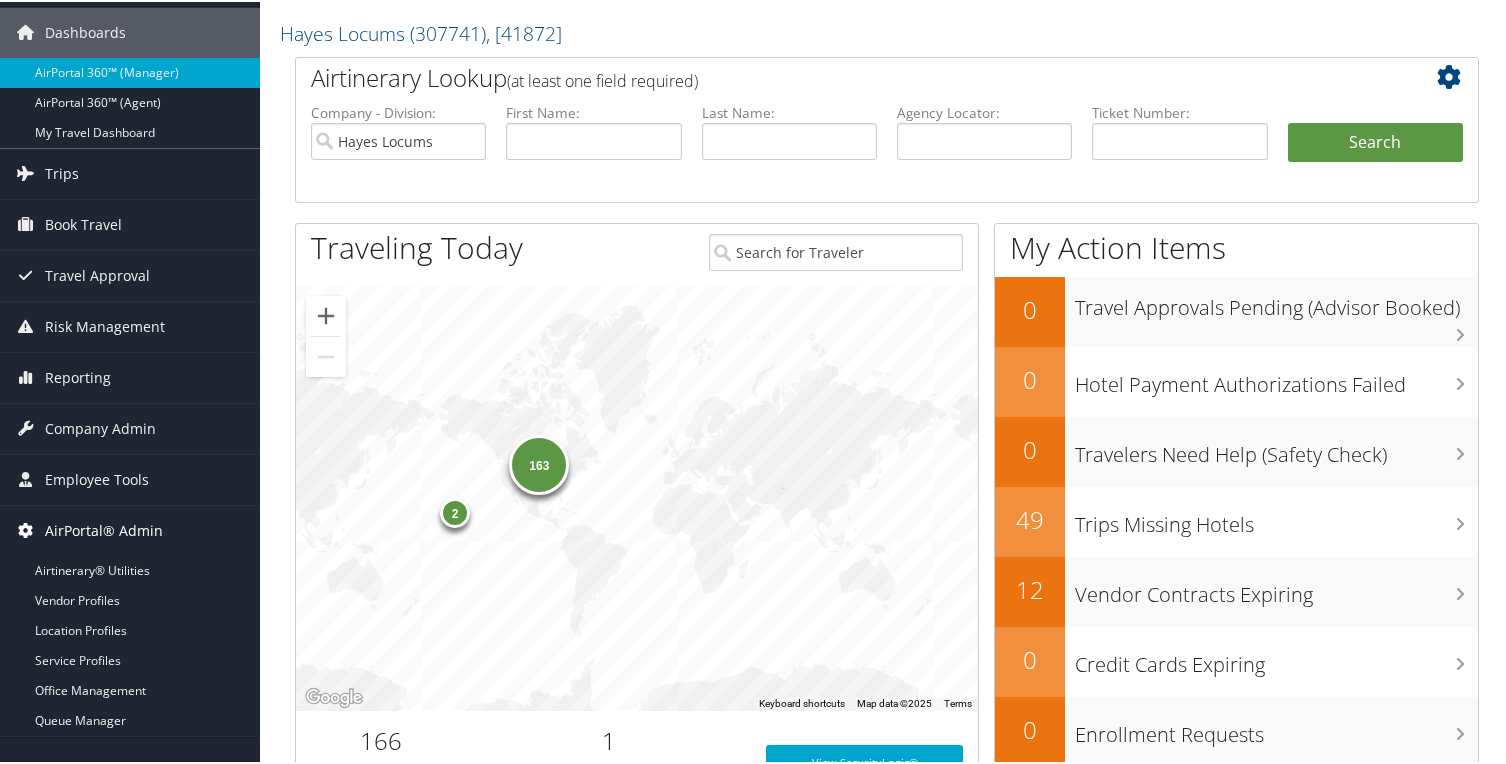 scroll, scrollTop: 100, scrollLeft: 0, axis: vertical 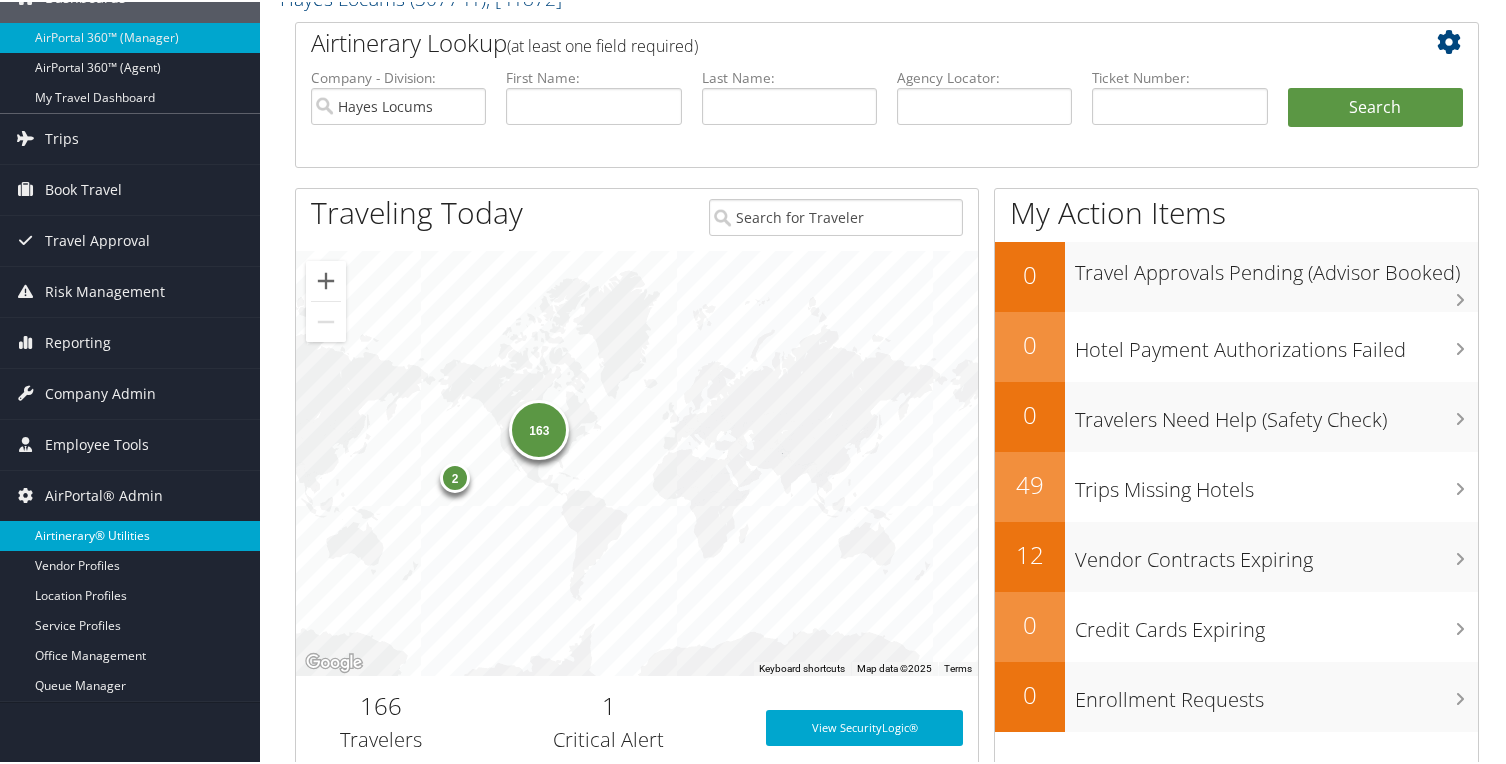 click on "Airtinerary® Utilities" at bounding box center (130, 534) 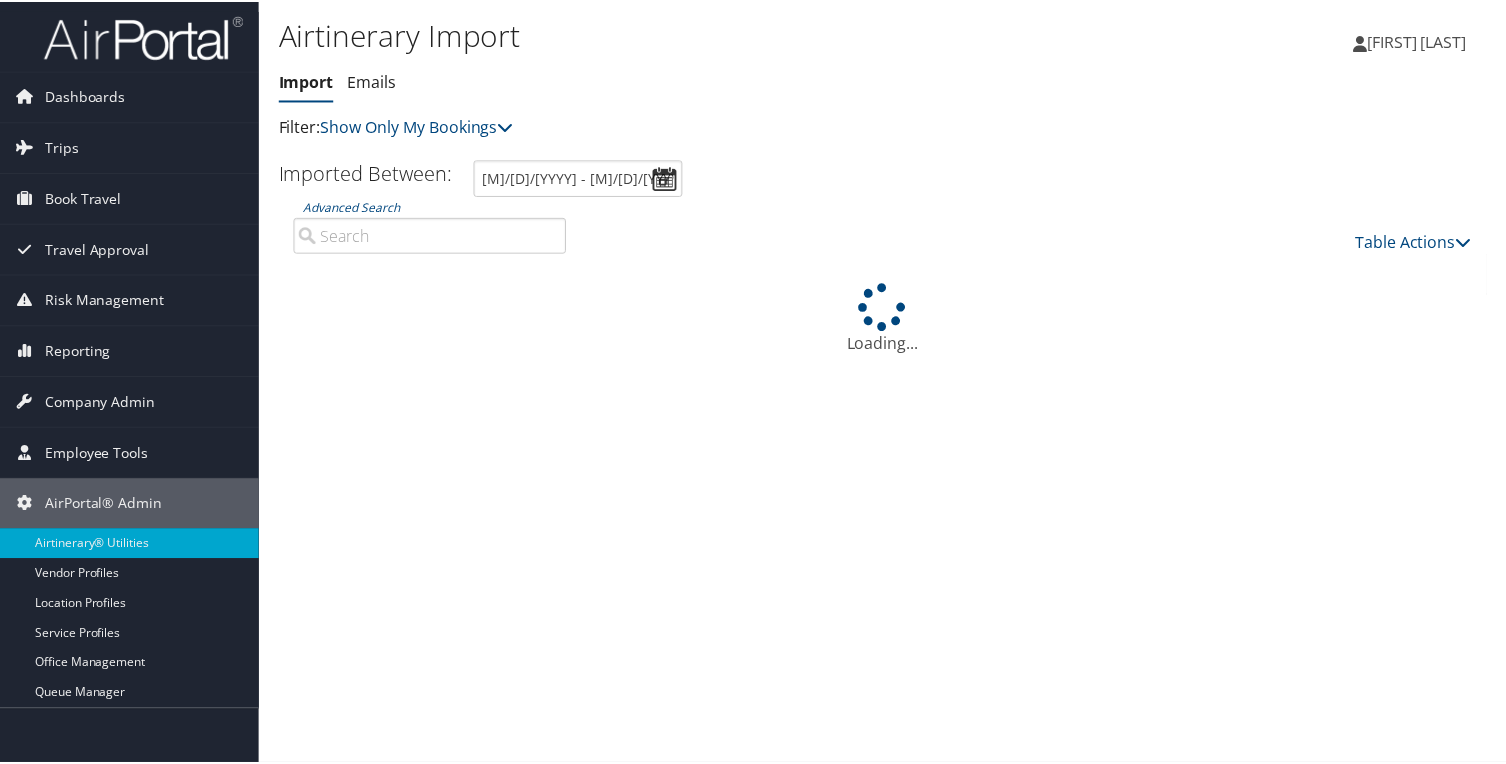scroll, scrollTop: 0, scrollLeft: 0, axis: both 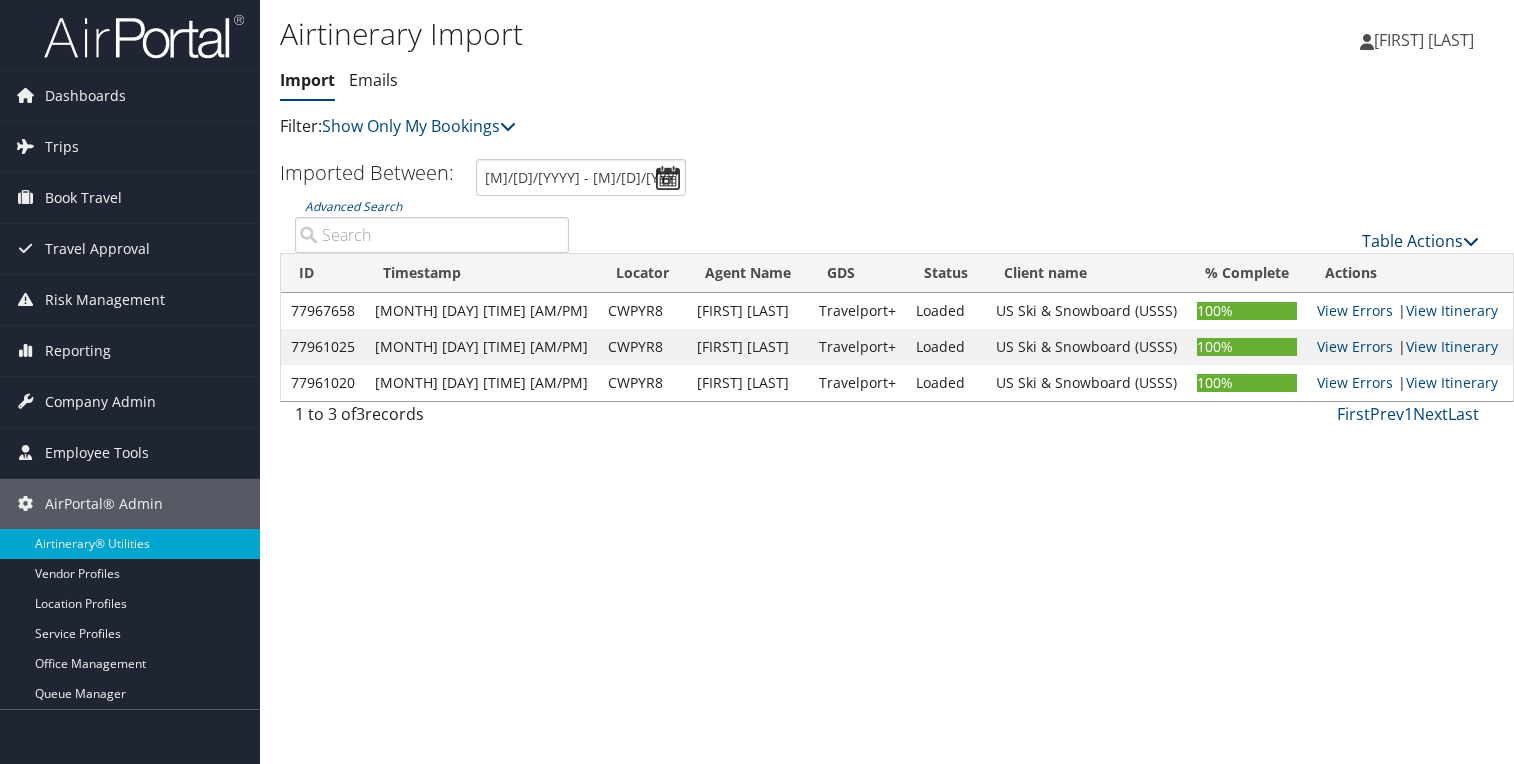 click on "Table Actions" at bounding box center [1420, 241] 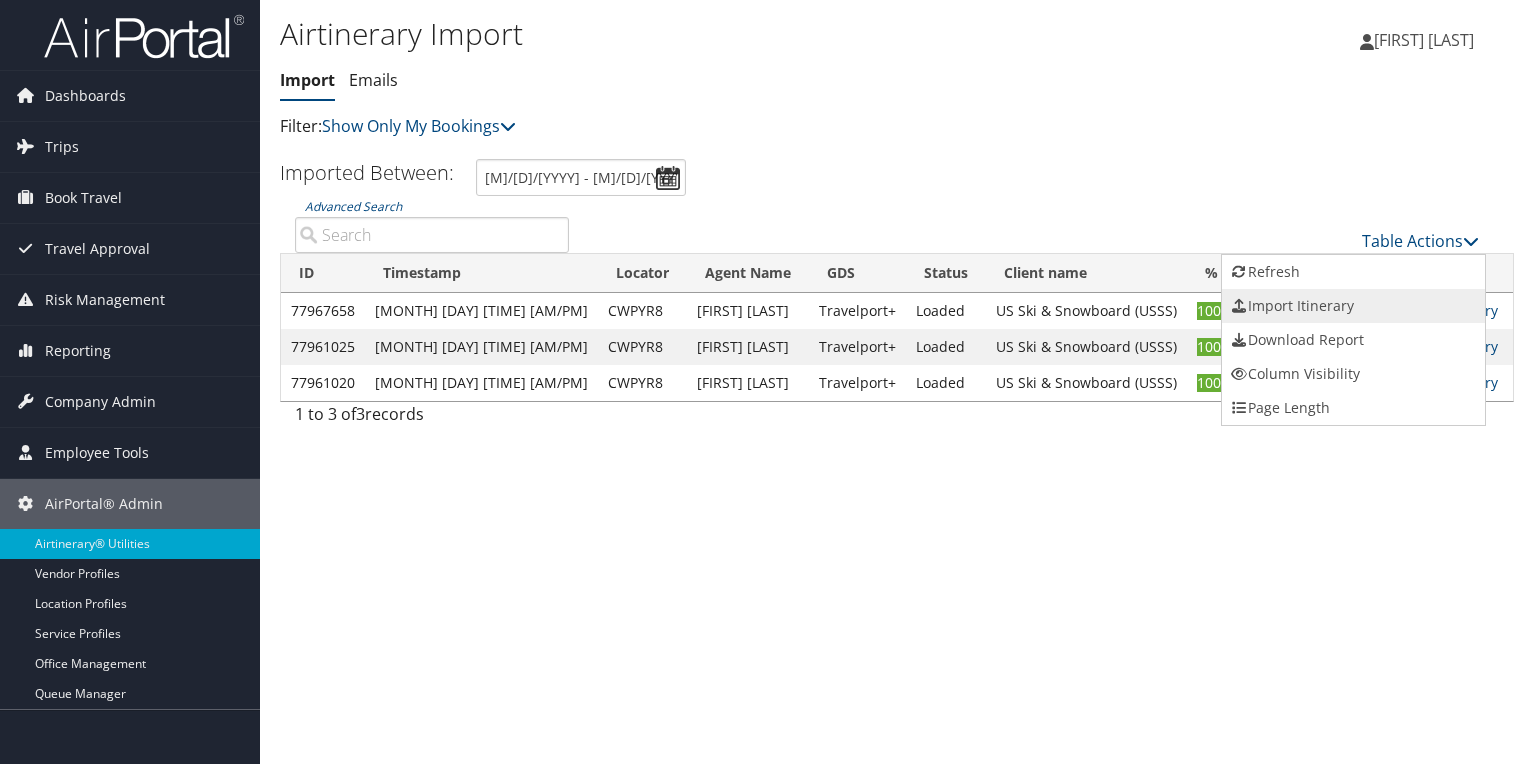 click on "Import Itinerary" at bounding box center (1353, 306) 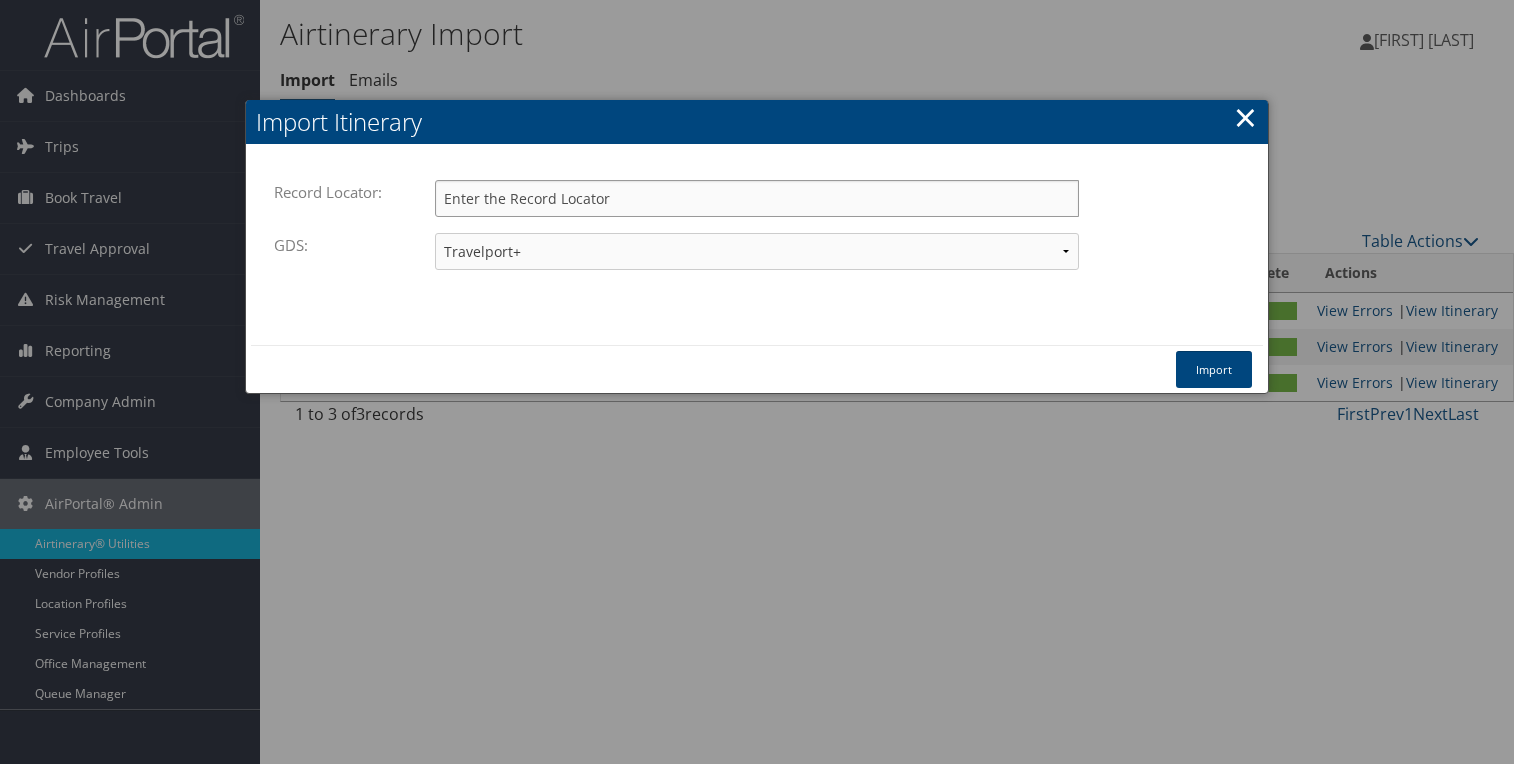 click on "Record Locator:" at bounding box center [757, 198] 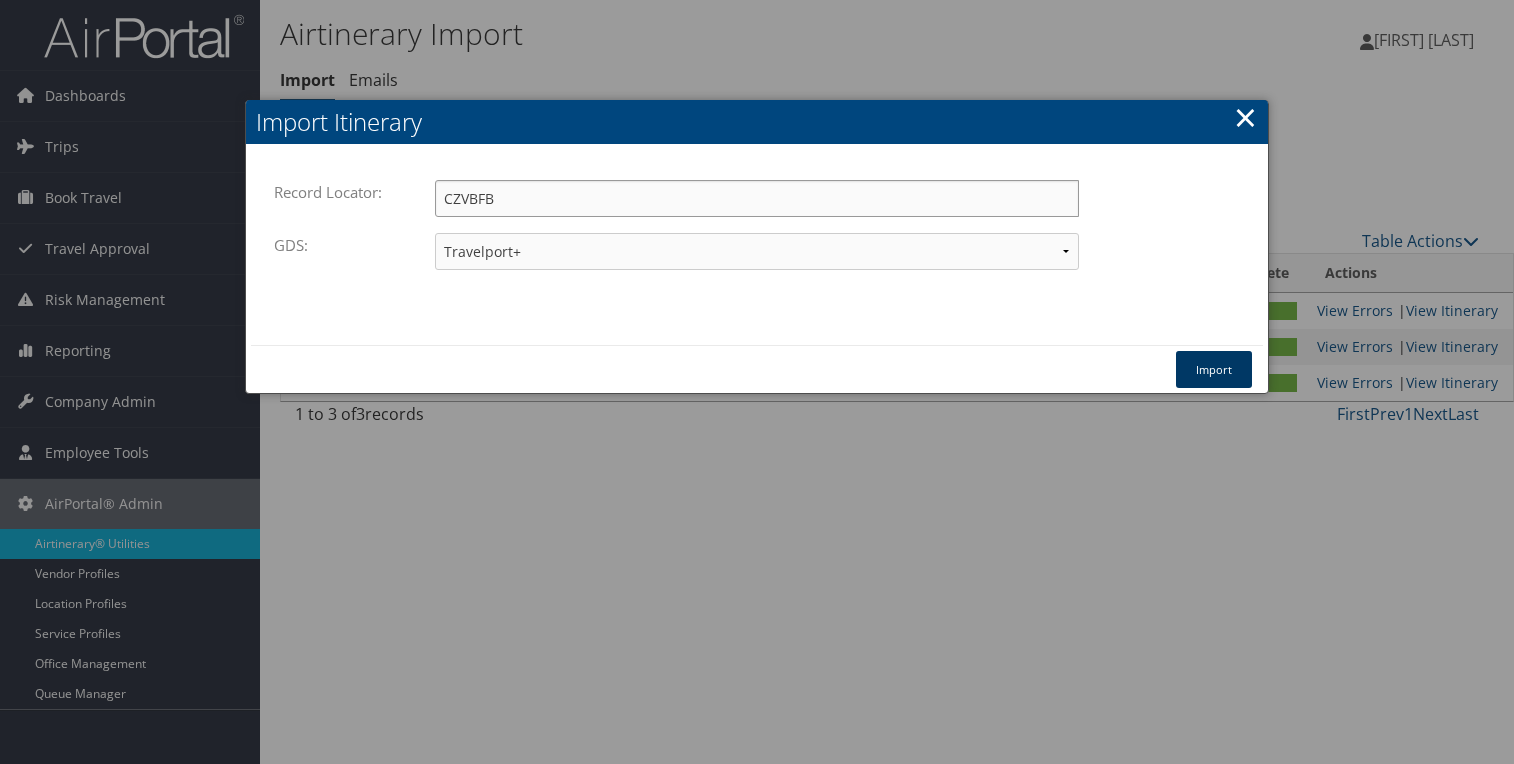 type on "CZVBFB" 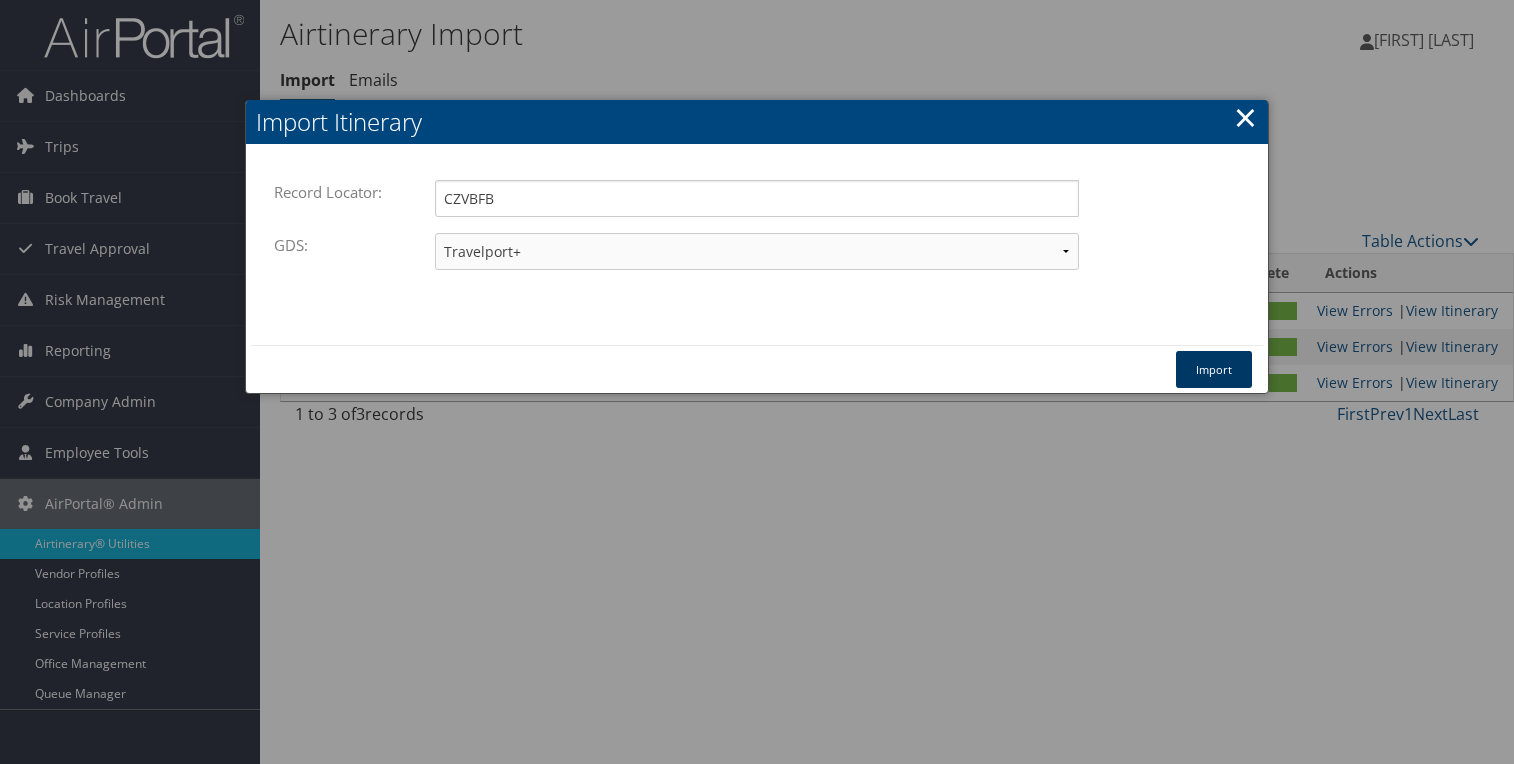 click on "Import" at bounding box center [1214, 369] 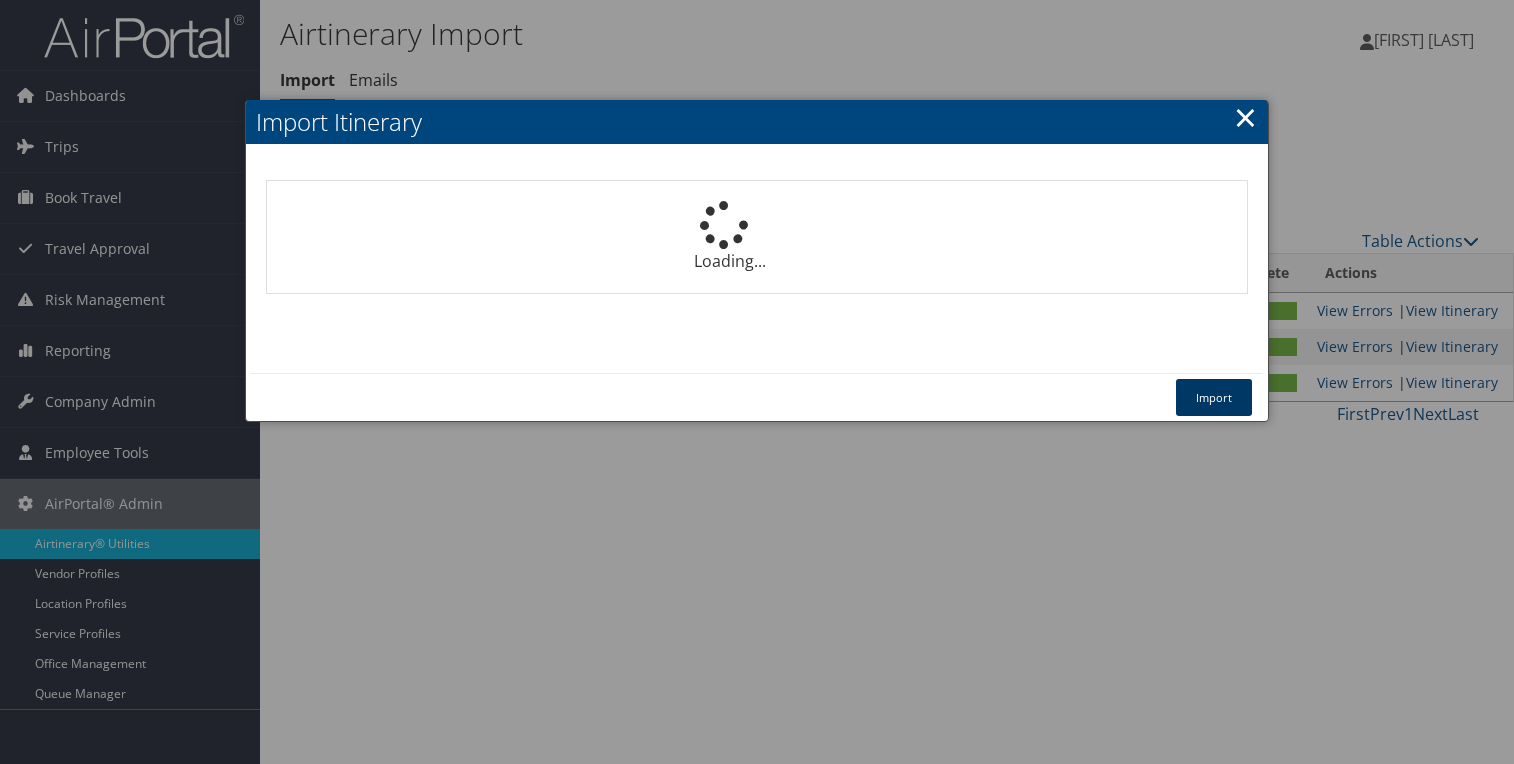 type 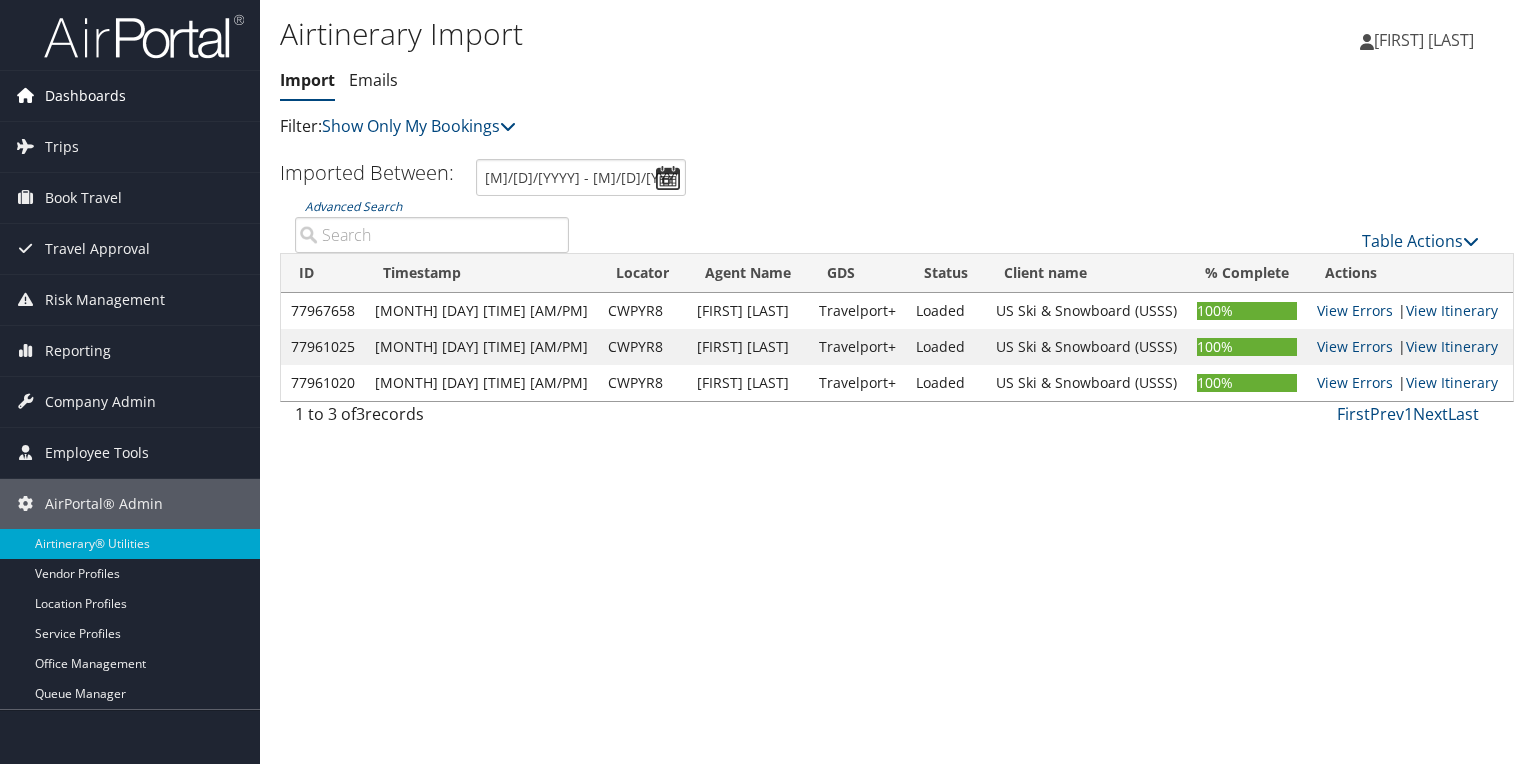 click on "Dashboards" at bounding box center (85, 96) 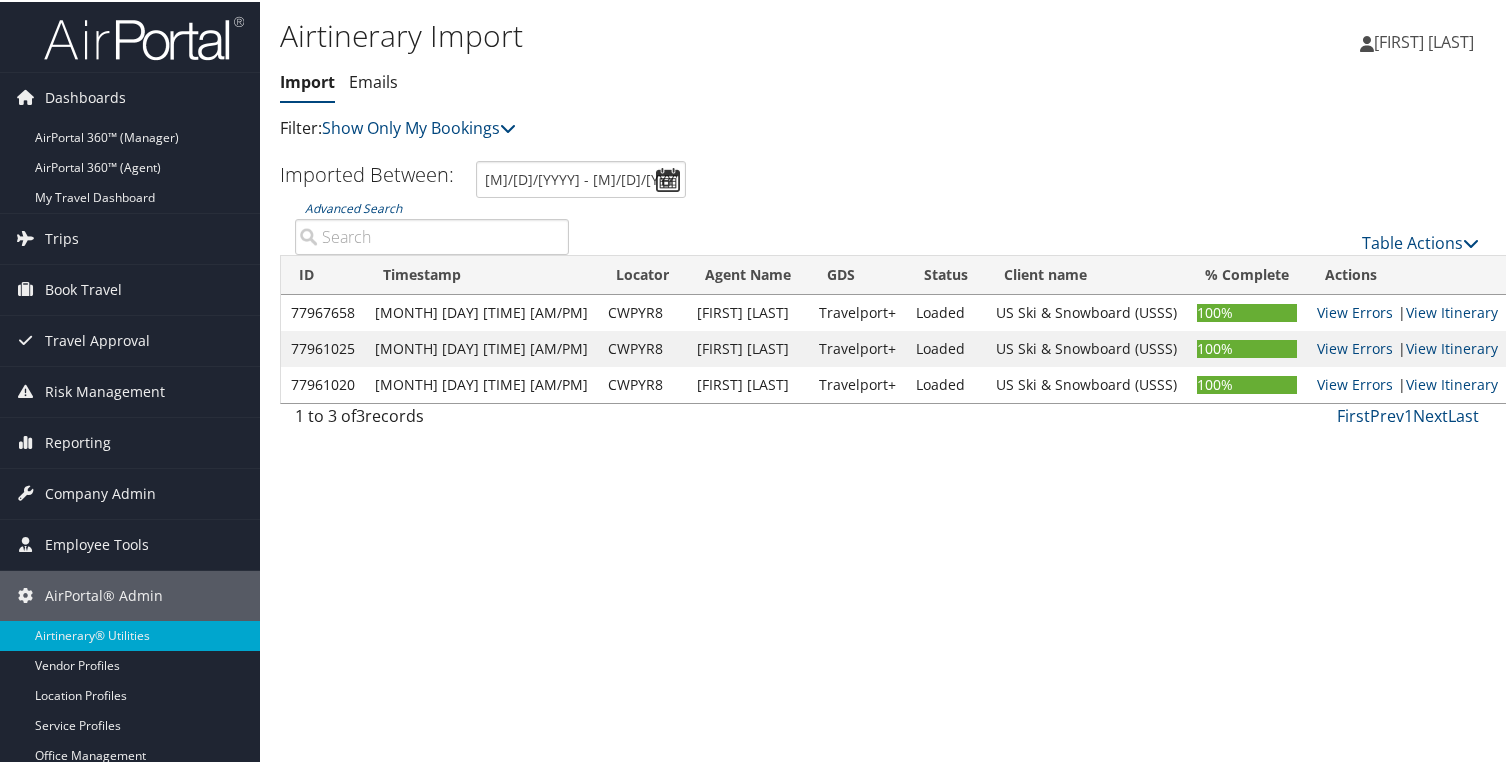 click on "Airtinerary Import
Import
Emails
Import
Emails
Filter:
Show Only My Bookings
Show My TMC Bookings [NAME] [LAST]" at bounding box center (887, 382) 